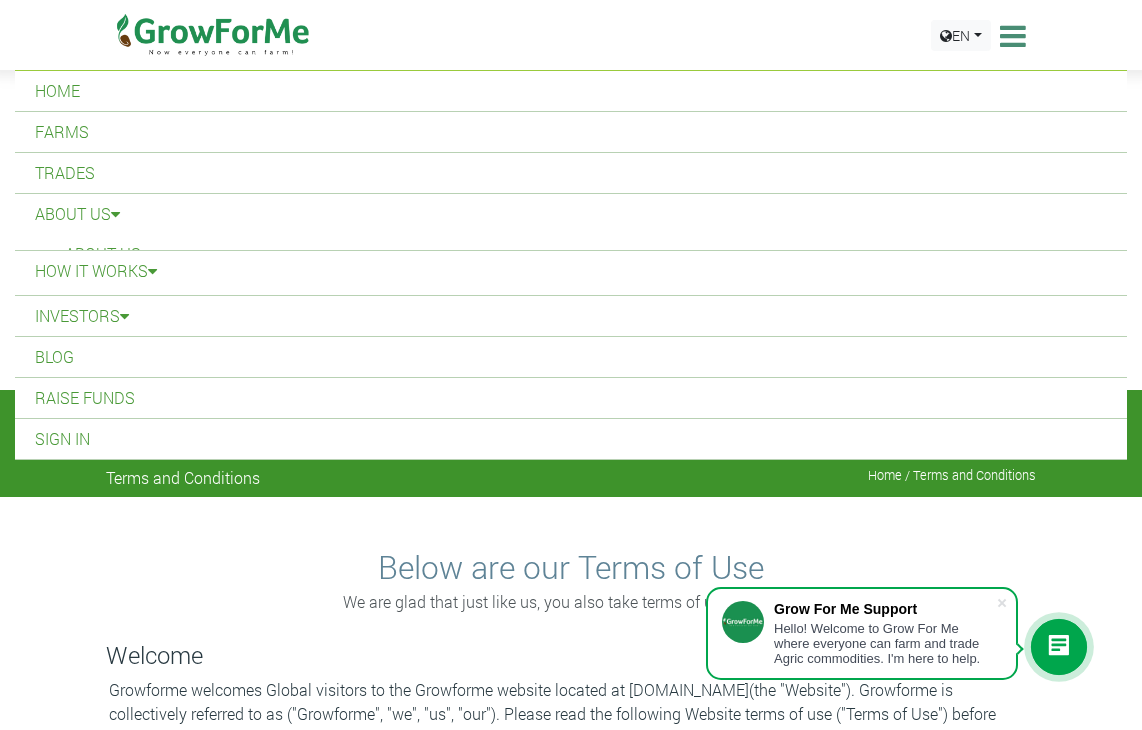 scroll, scrollTop: 0, scrollLeft: 0, axis: both 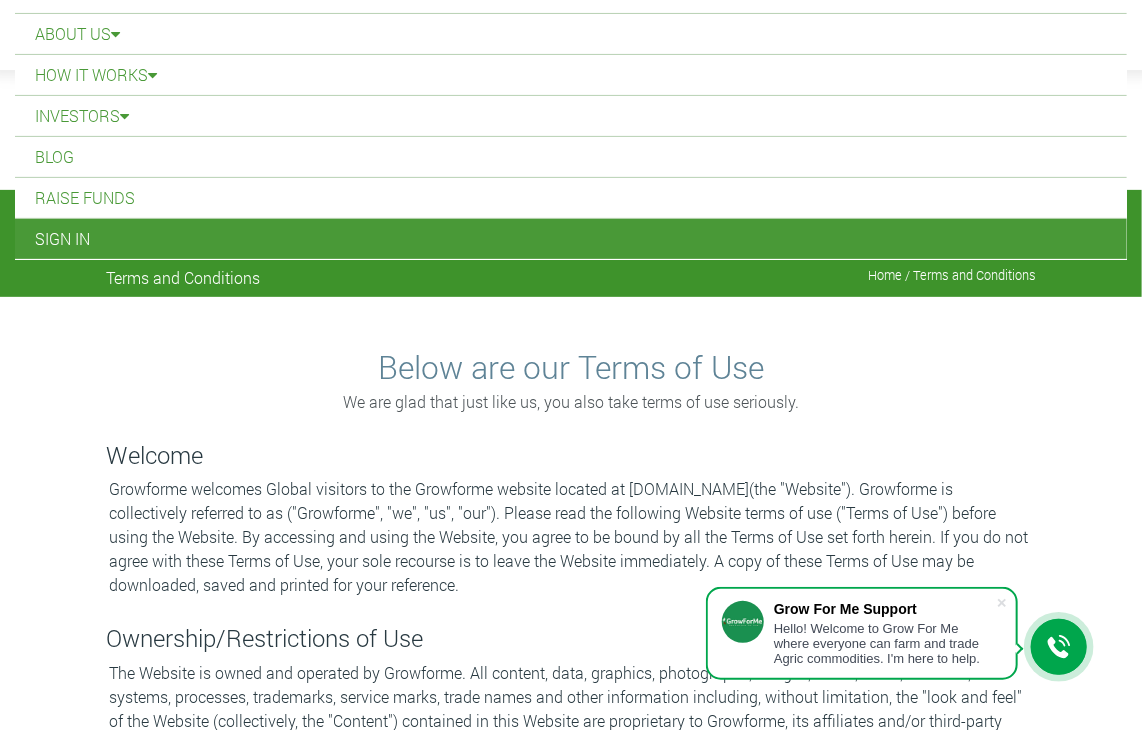 click on "Sign In" at bounding box center [571, 239] 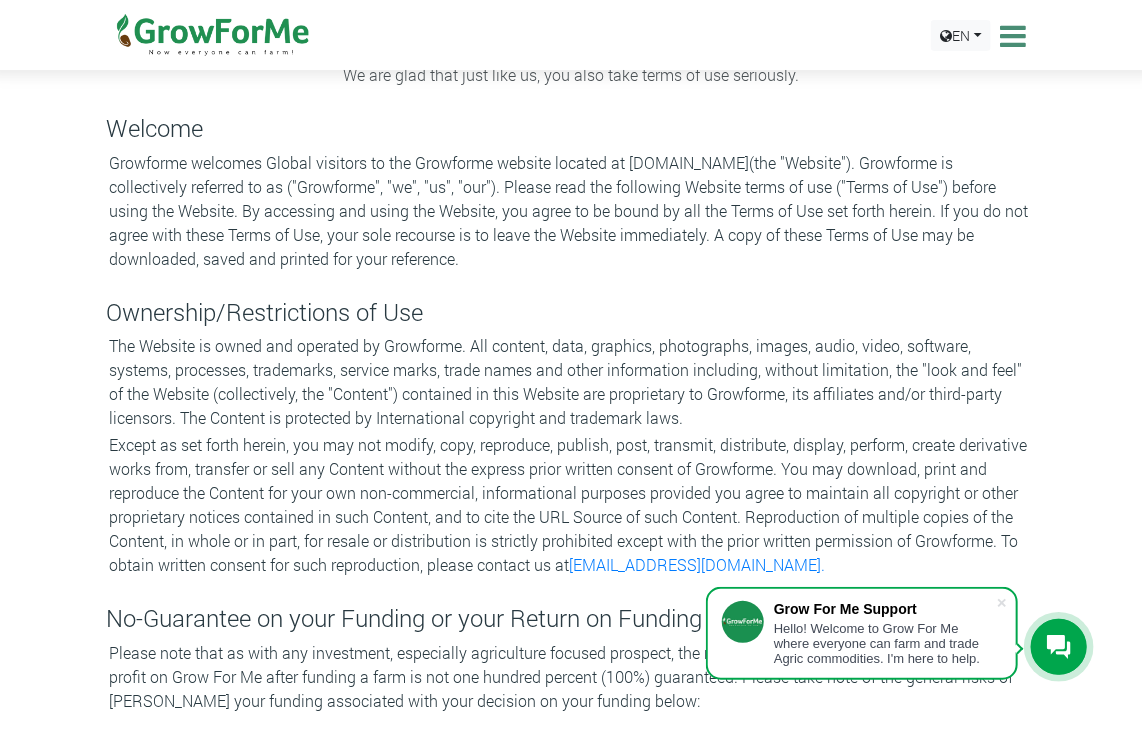 scroll, scrollTop: 180, scrollLeft: 0, axis: vertical 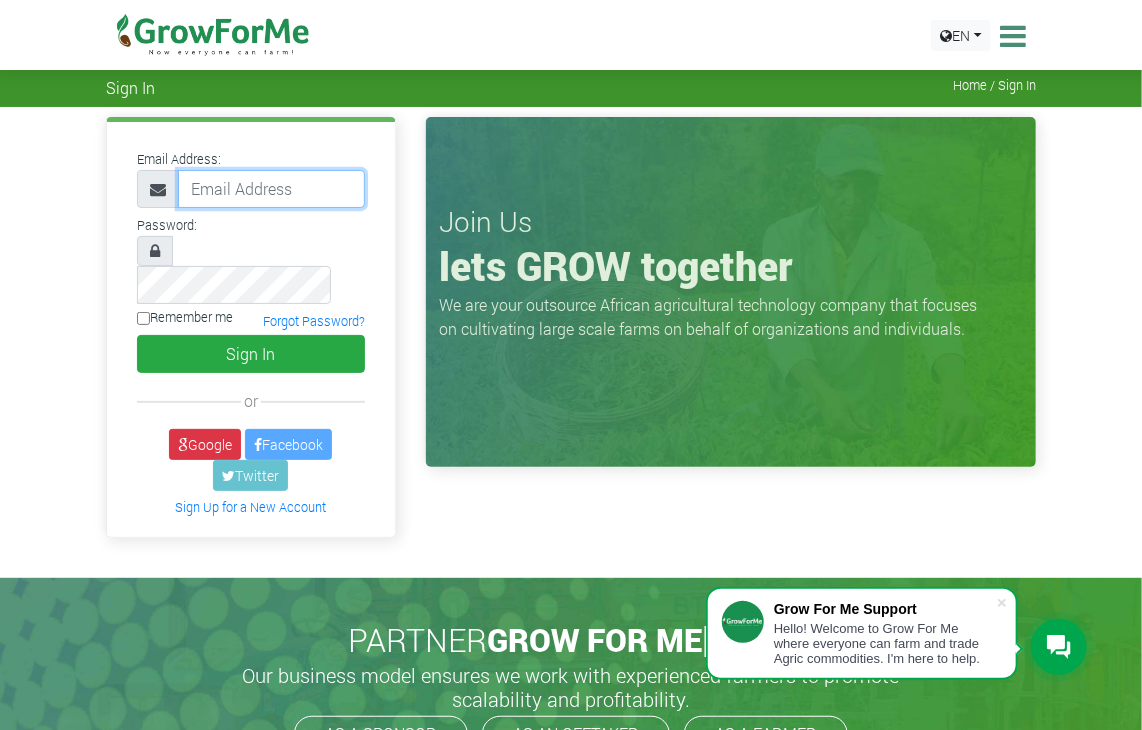 click at bounding box center (271, 189) 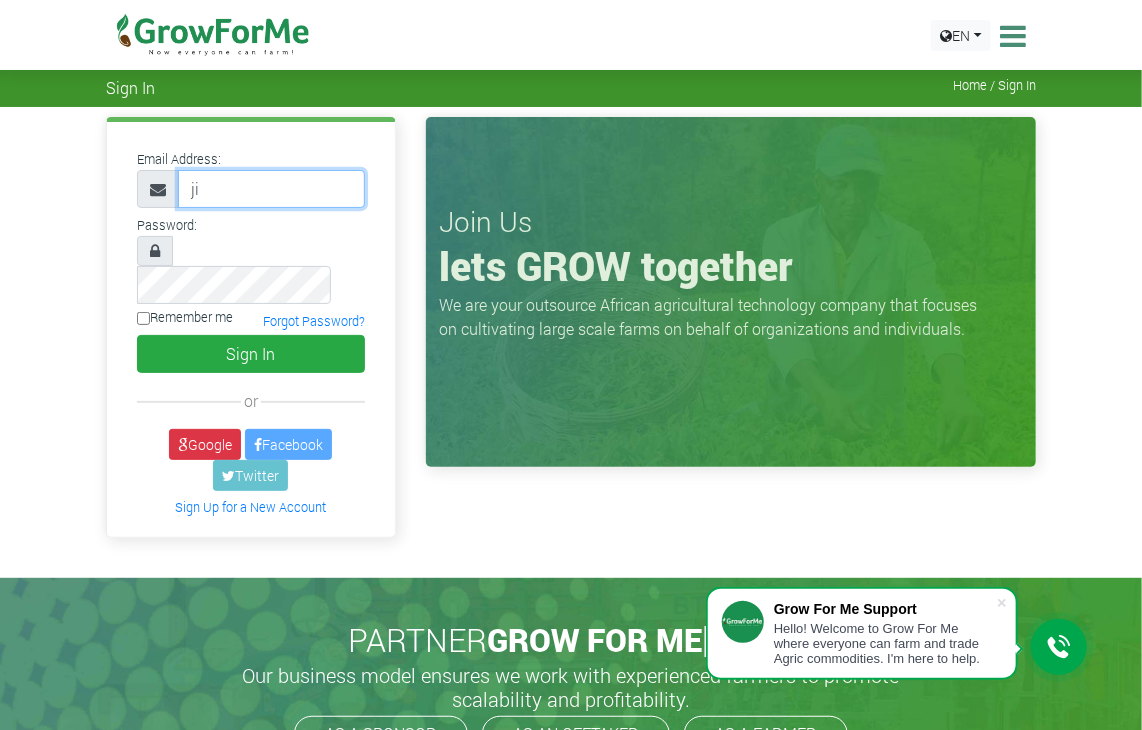 click on "ji" at bounding box center [271, 189] 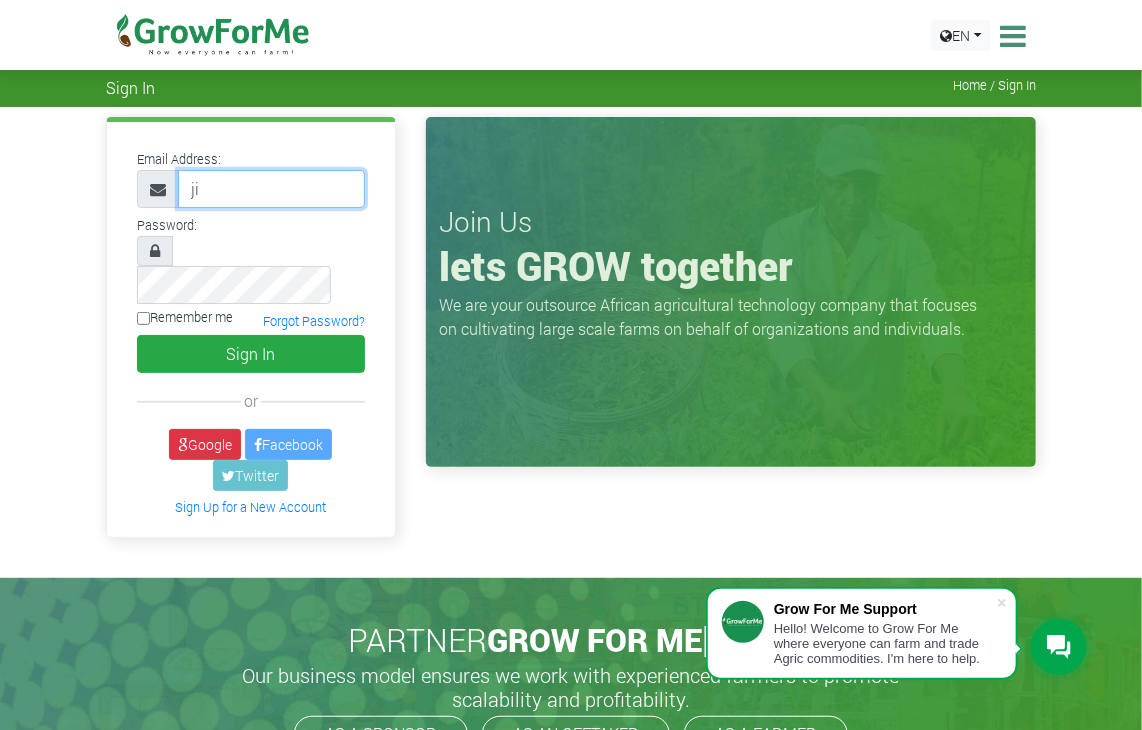 click on "ji" at bounding box center [271, 189] 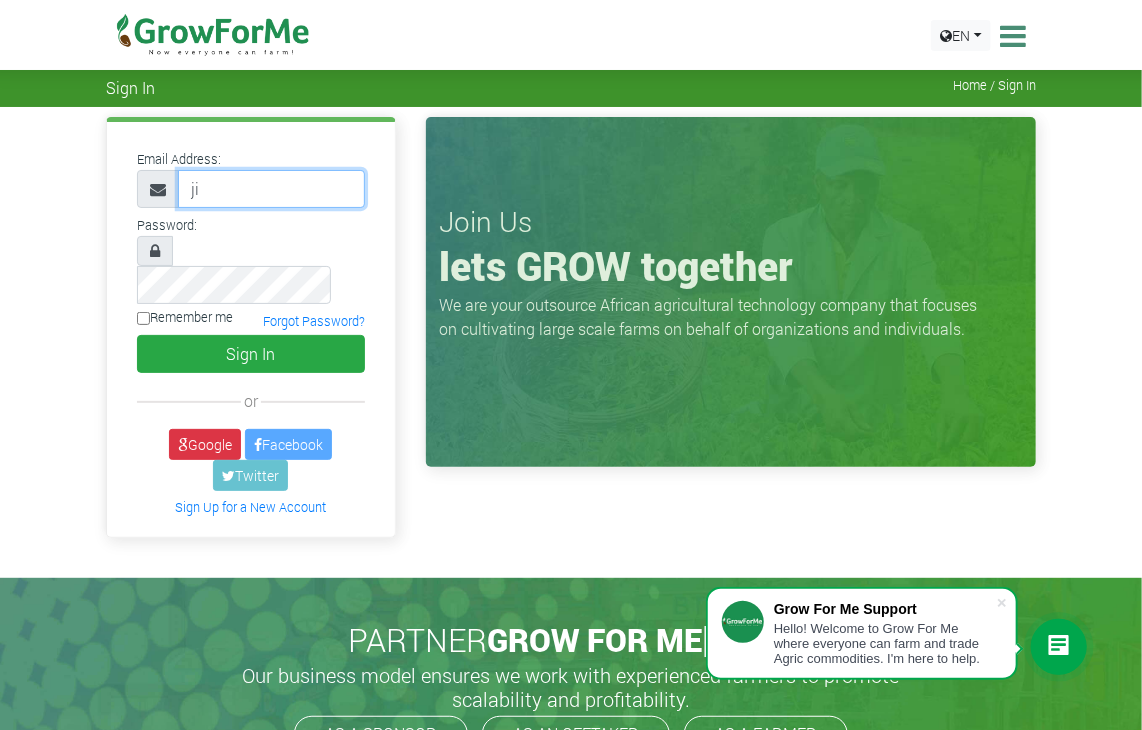 type on "j" 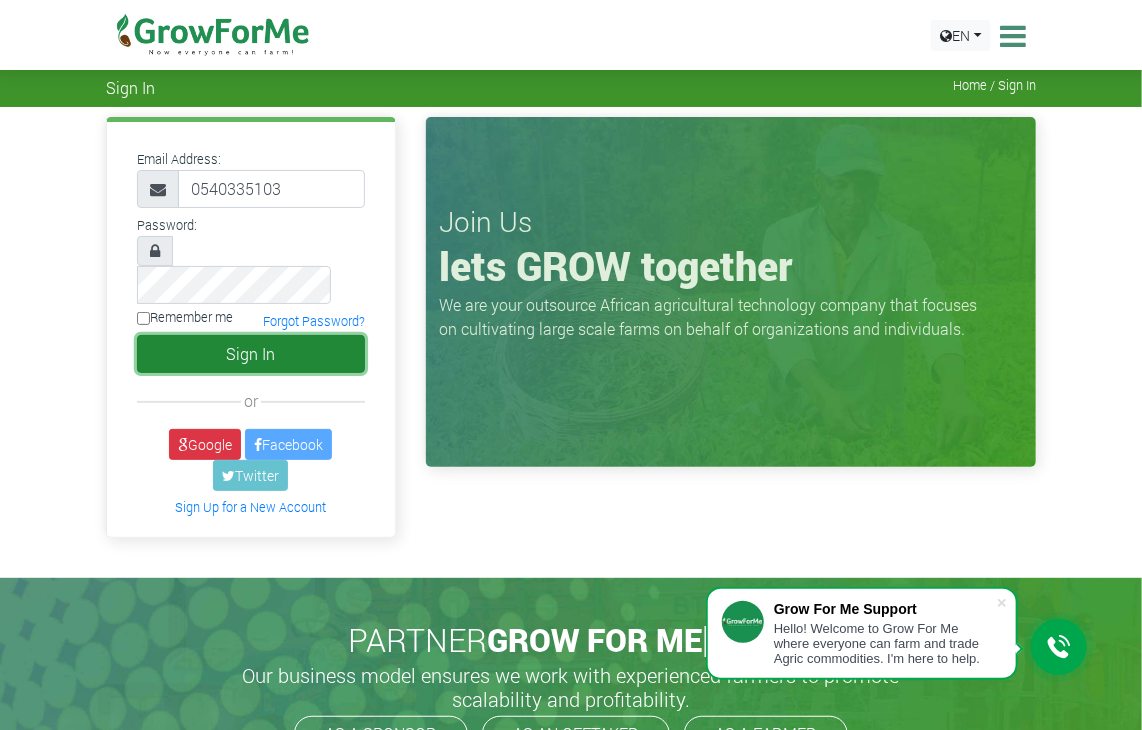 click on "Sign In" at bounding box center (251, 354) 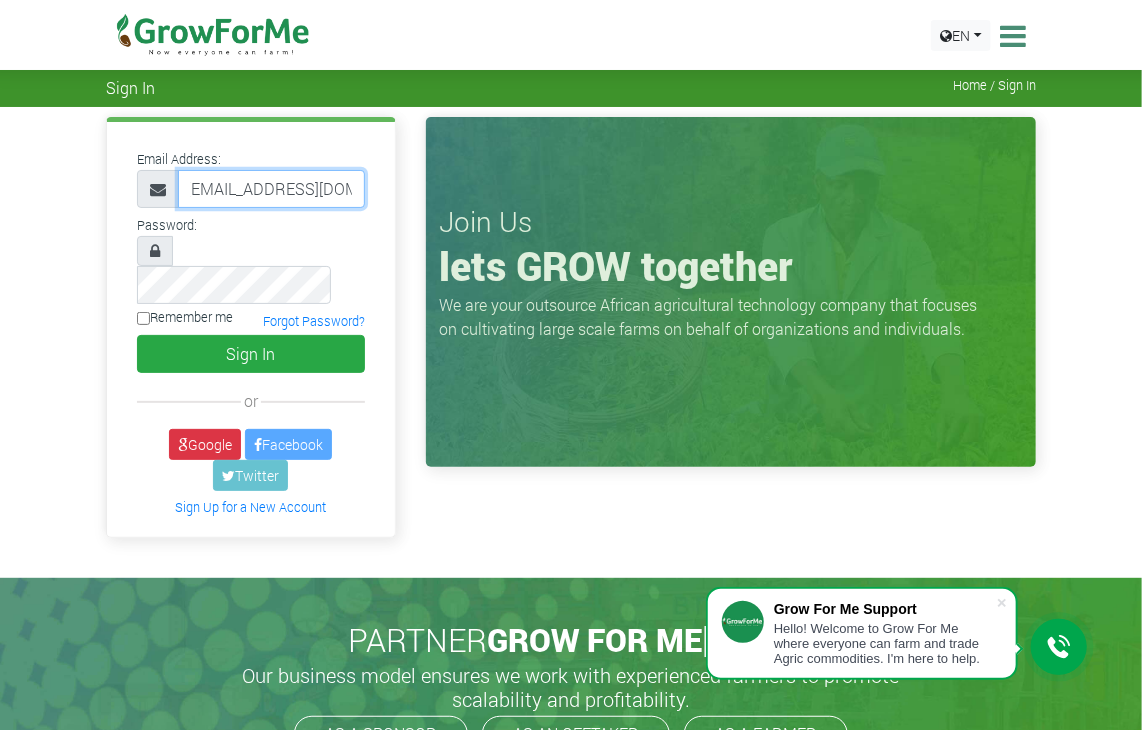 scroll, scrollTop: 0, scrollLeft: 17, axis: horizontal 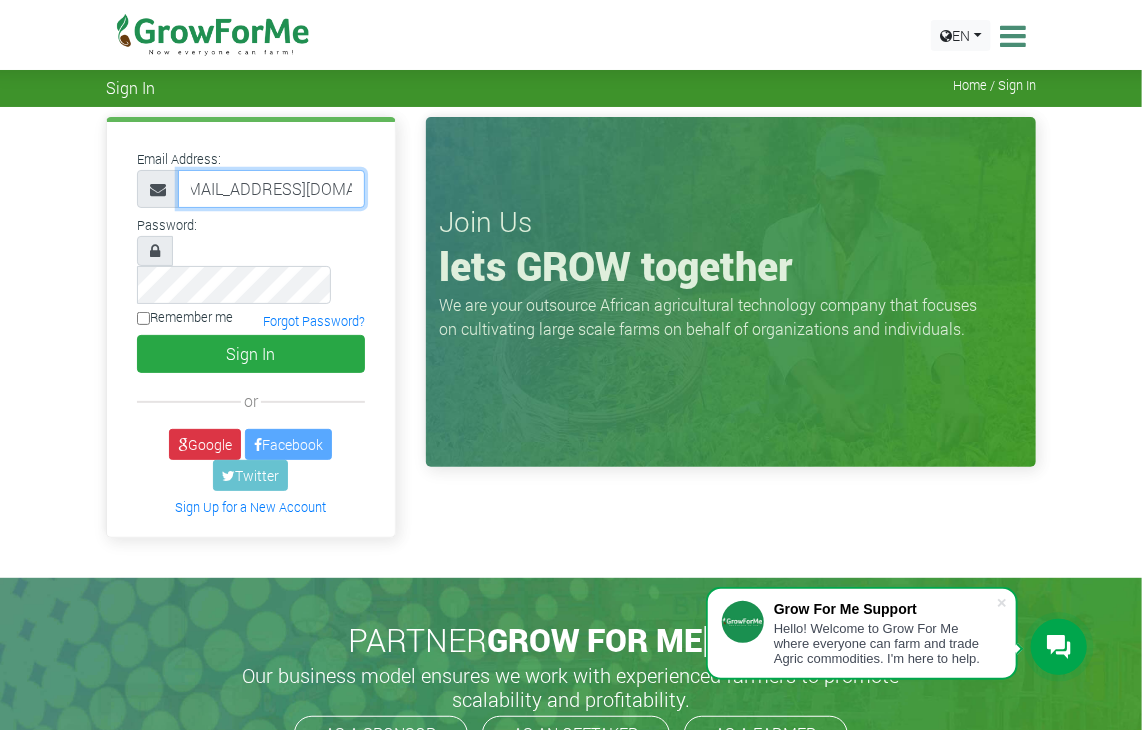 type on "jimnewton26@gmail.com" 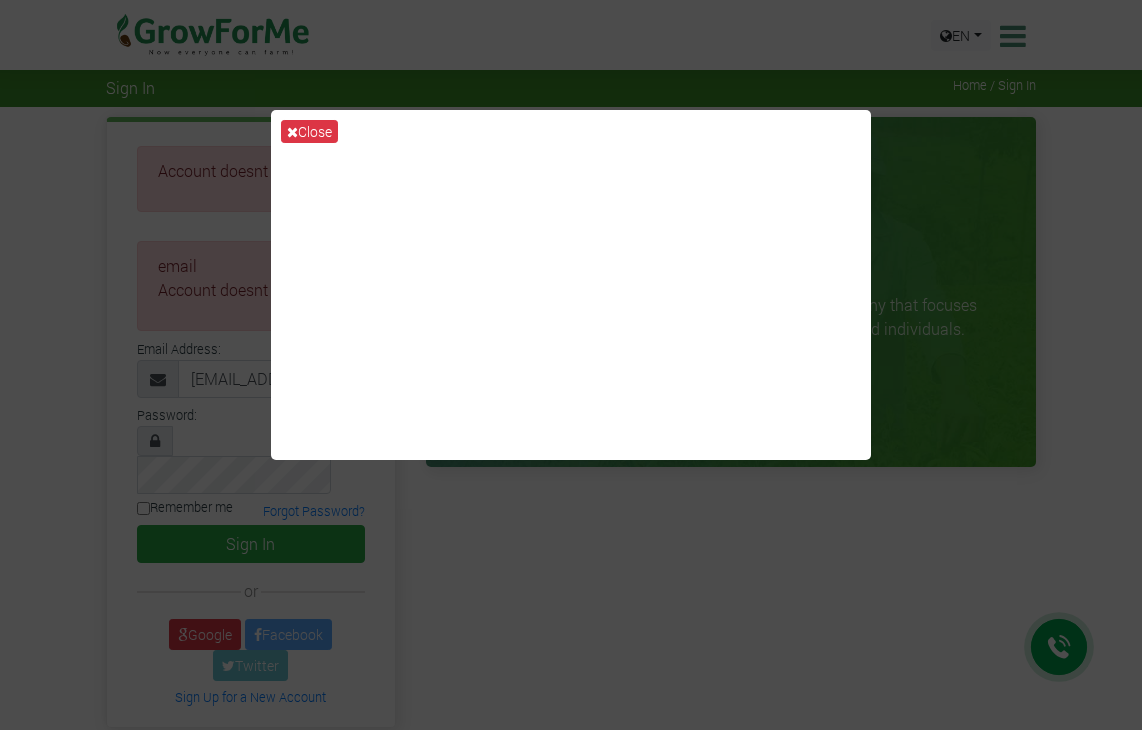 scroll, scrollTop: 0, scrollLeft: 0, axis: both 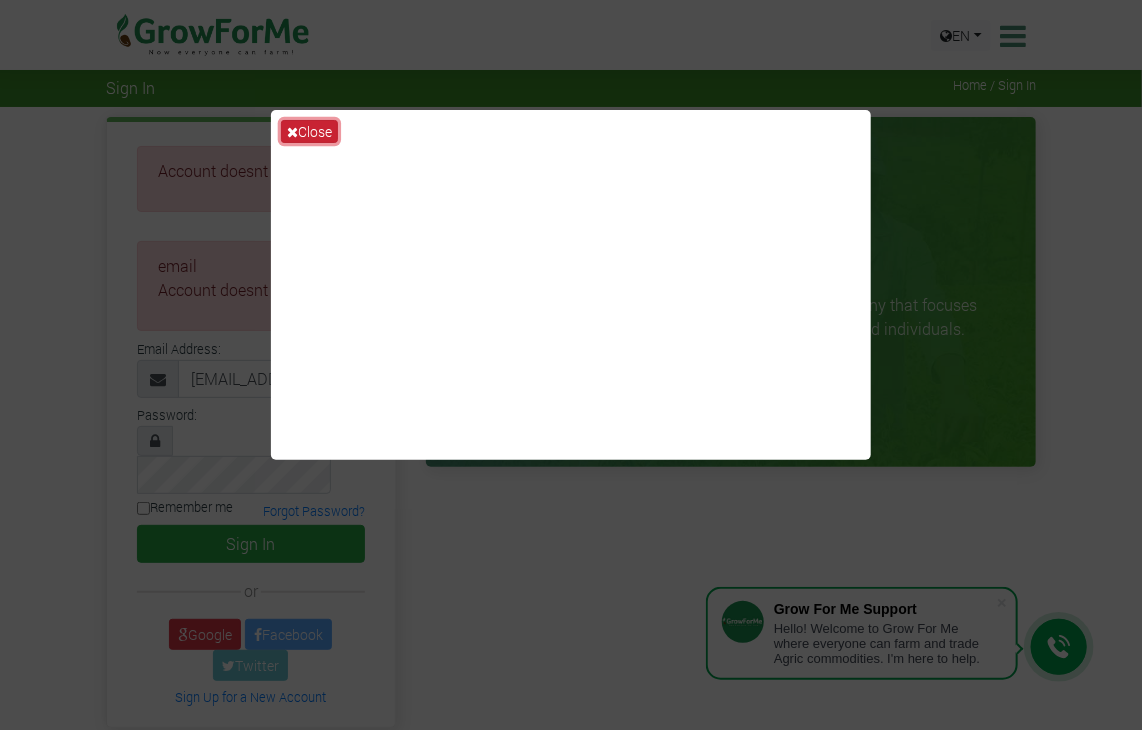 click at bounding box center [292, 132] 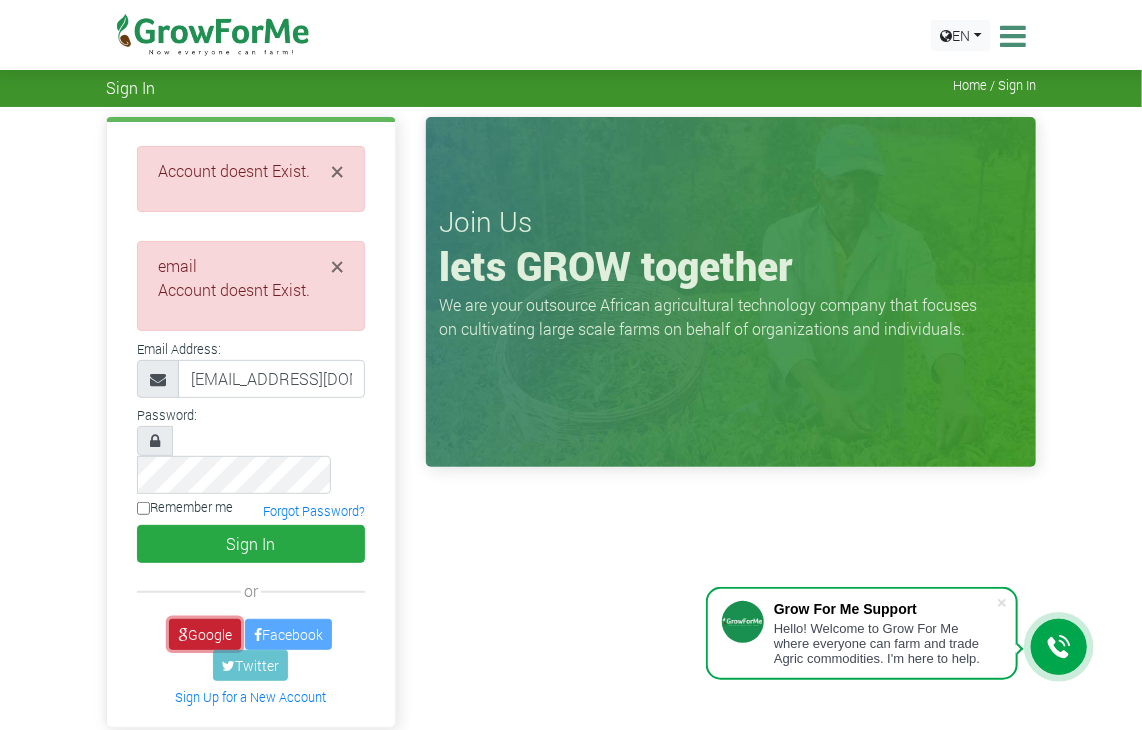 click on "Google" at bounding box center [205, 634] 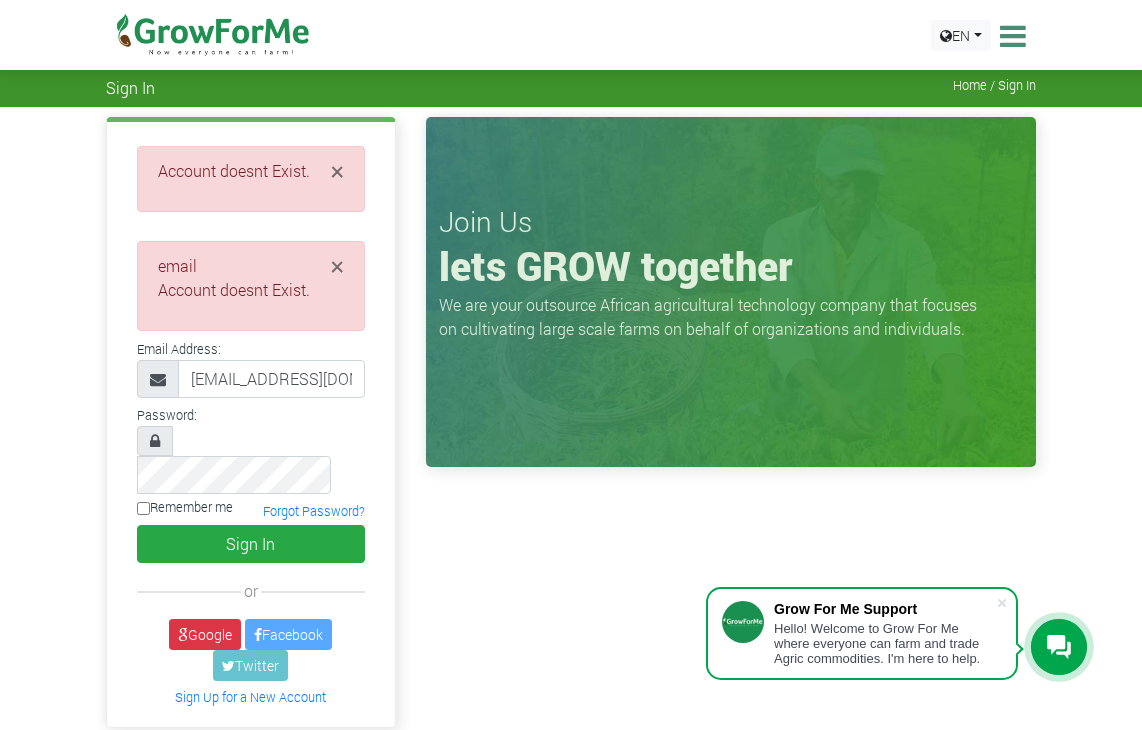 scroll, scrollTop: 0, scrollLeft: 0, axis: both 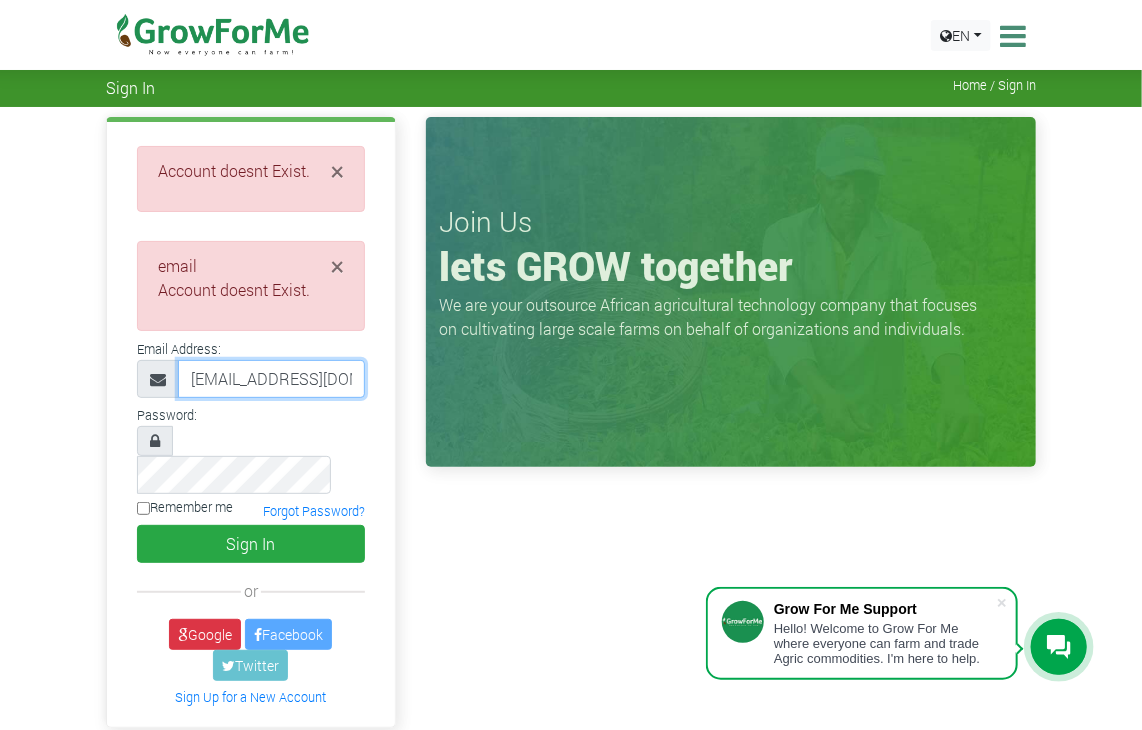 click on "[EMAIL_ADDRESS][DOMAIN_NAME]" at bounding box center [271, 379] 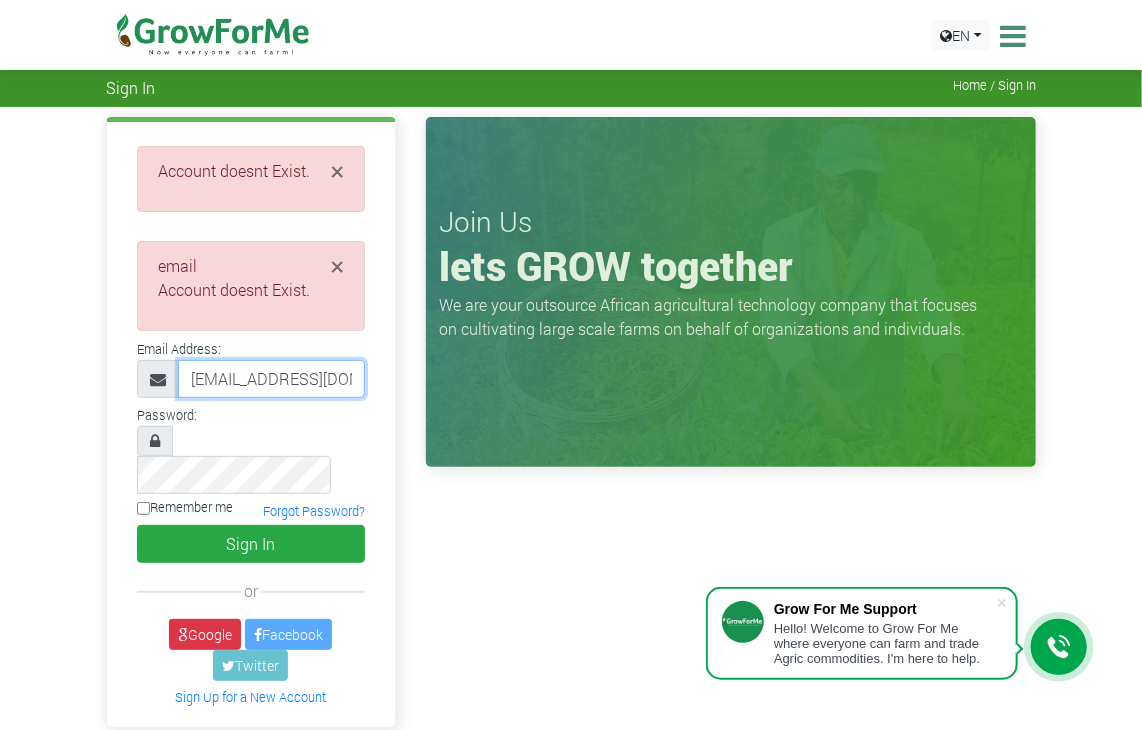 scroll, scrollTop: 0, scrollLeft: 17, axis: horizontal 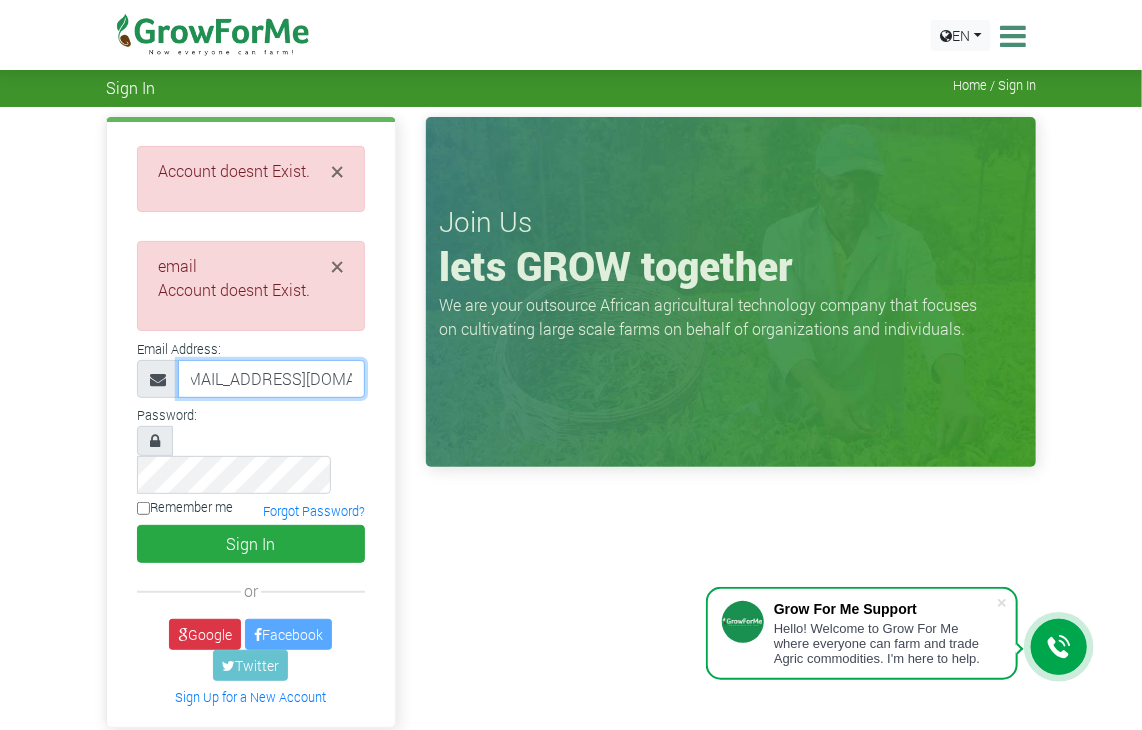 drag, startPoint x: 188, startPoint y: 380, endPoint x: 520, endPoint y: 380, distance: 332 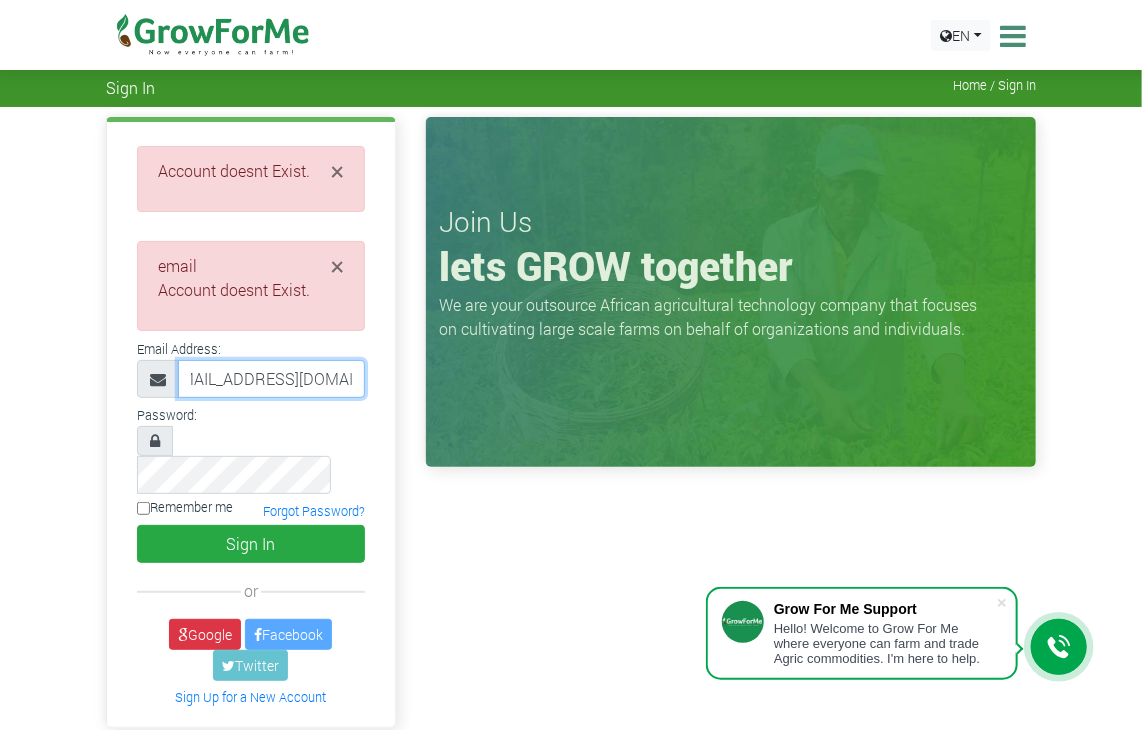scroll, scrollTop: 0, scrollLeft: 39, axis: horizontal 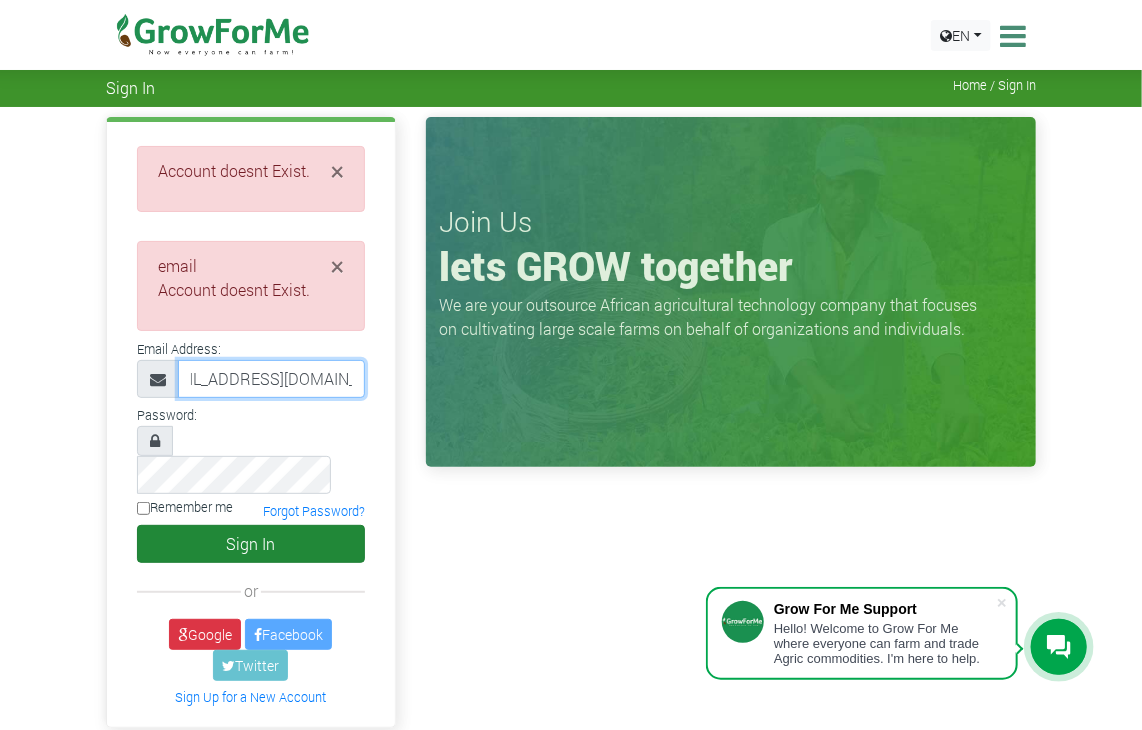 type on "abodakpijerry15@gmail.com" 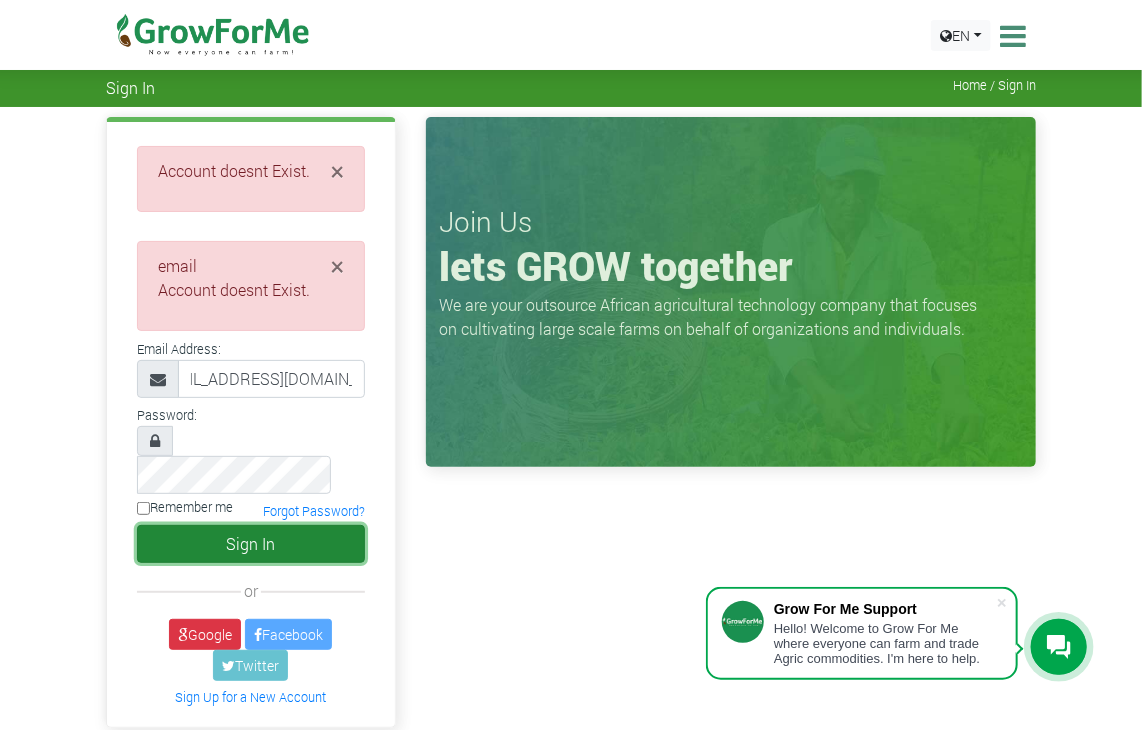 scroll, scrollTop: 0, scrollLeft: 0, axis: both 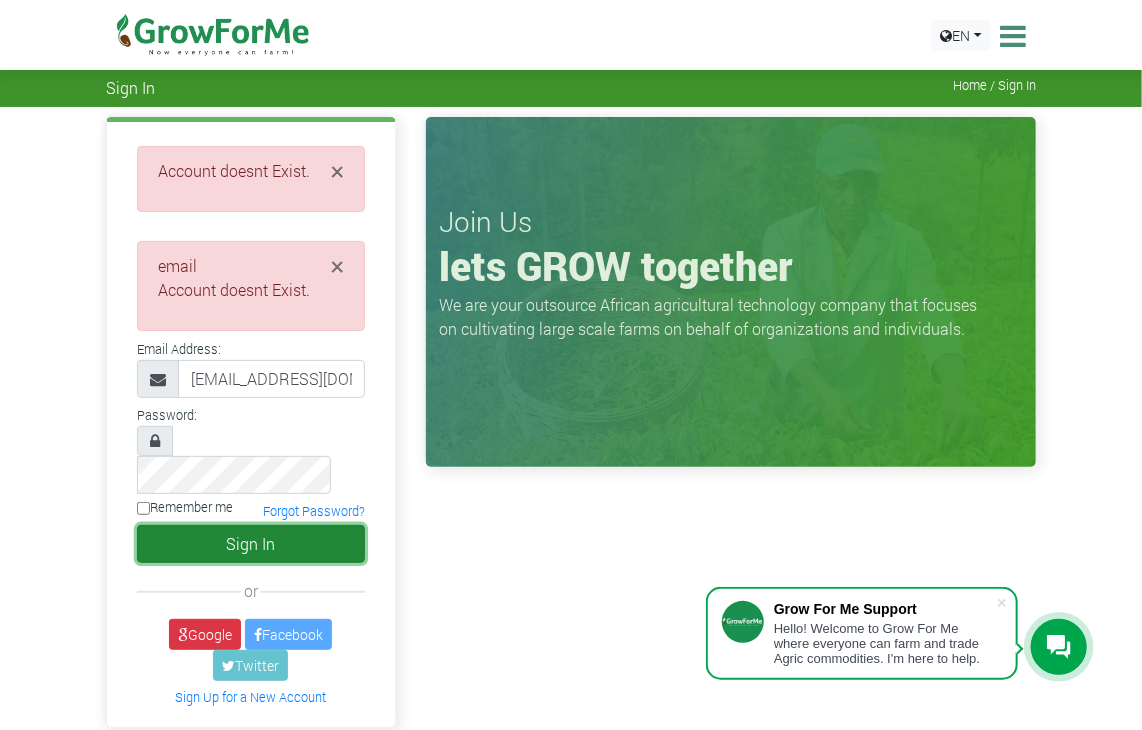 click on "Sign In" at bounding box center [251, 544] 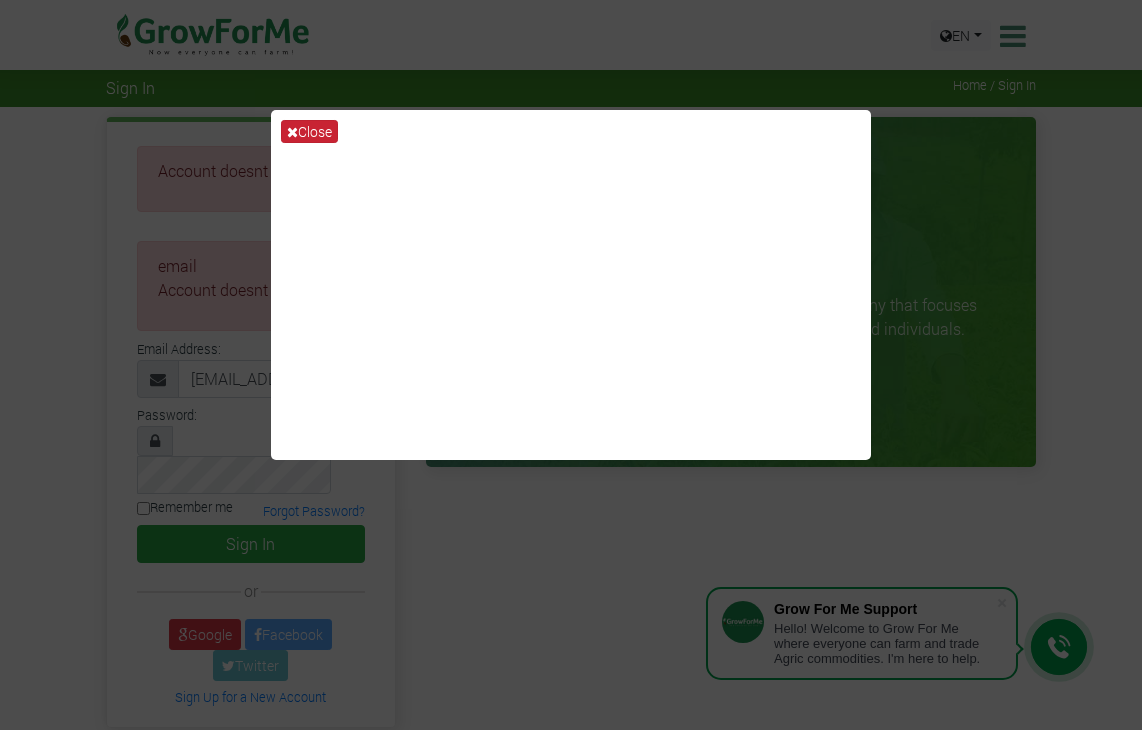 scroll, scrollTop: 0, scrollLeft: 0, axis: both 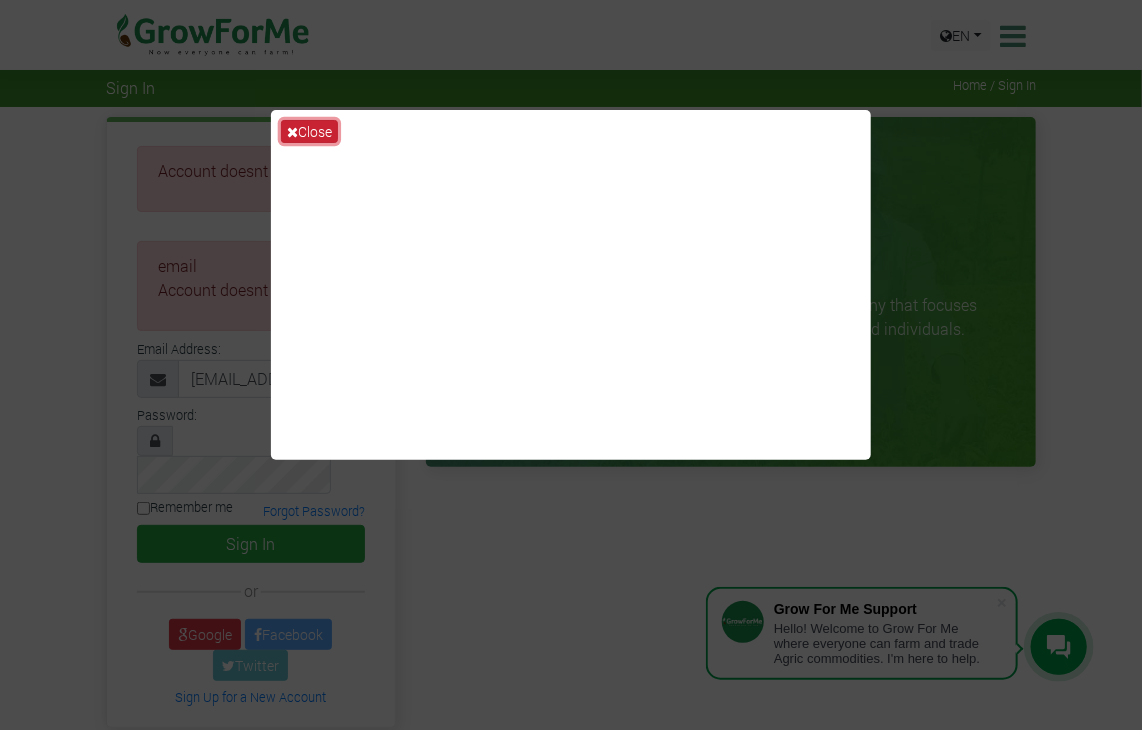 click at bounding box center [292, 132] 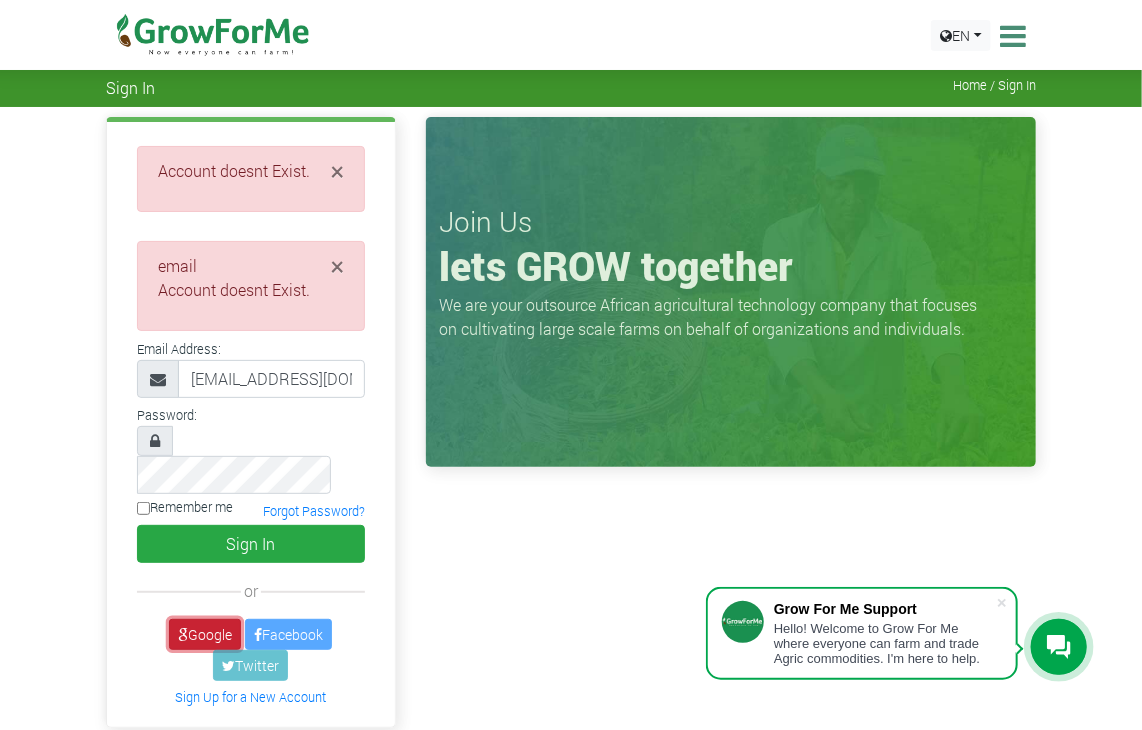 click on "Google" at bounding box center (205, 634) 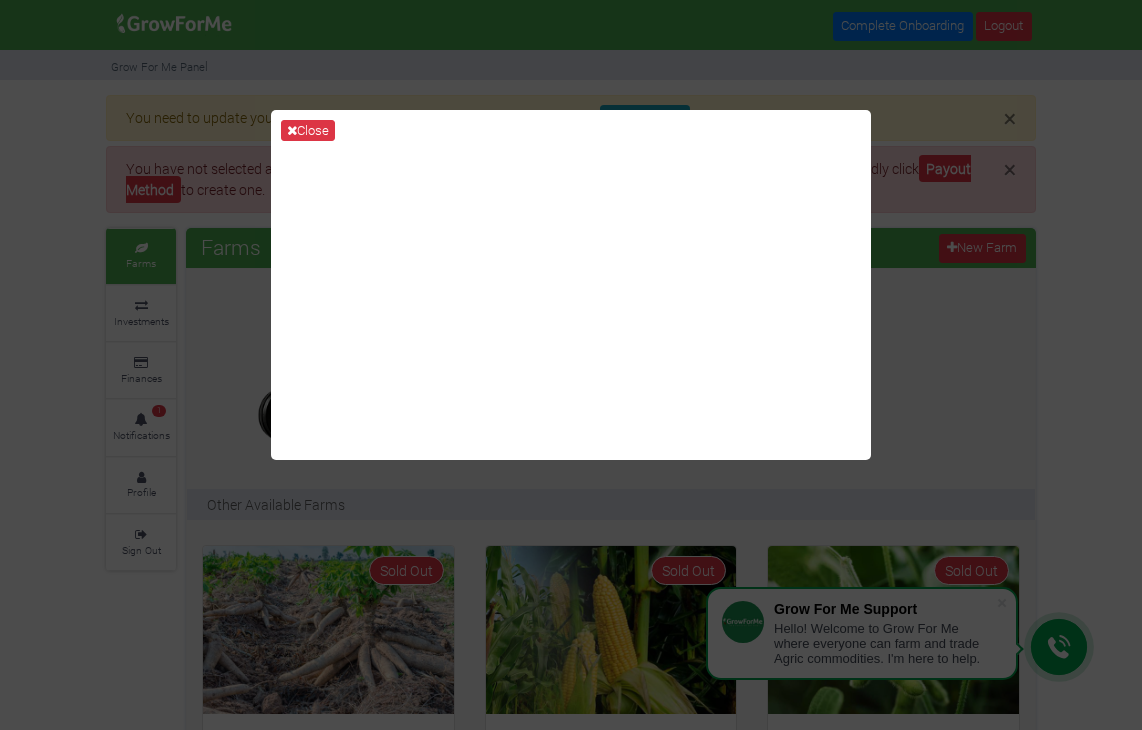 scroll, scrollTop: 0, scrollLeft: 0, axis: both 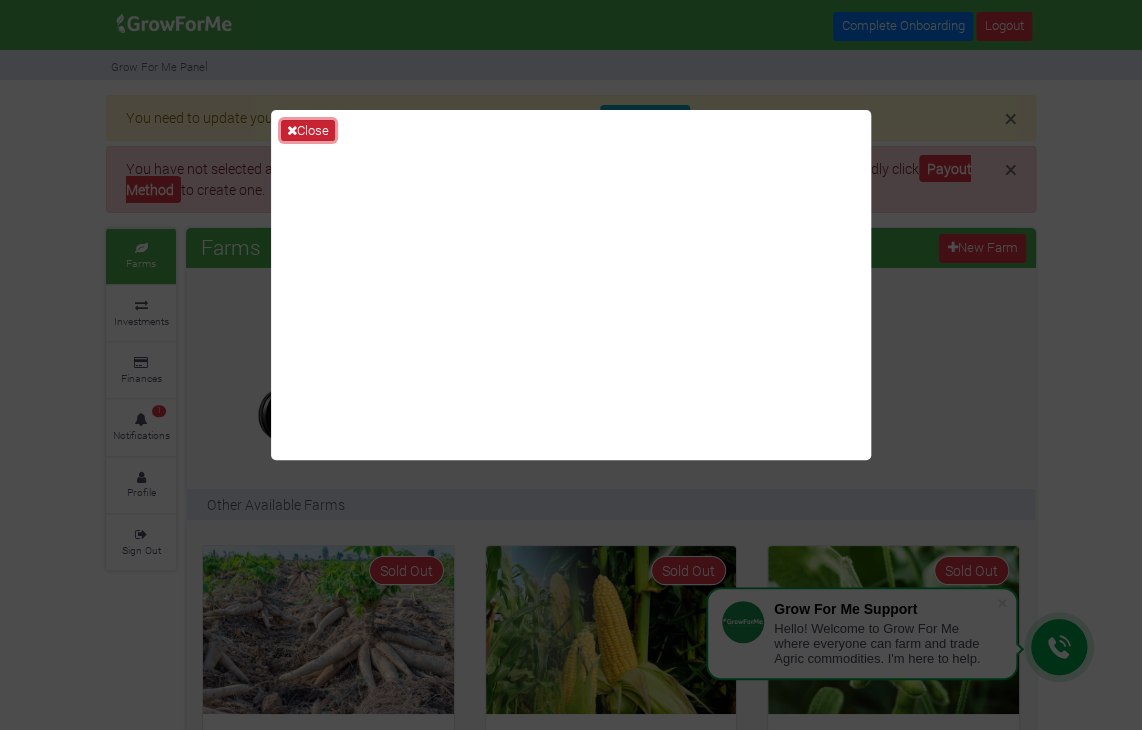 click on "Close" at bounding box center [308, 131] 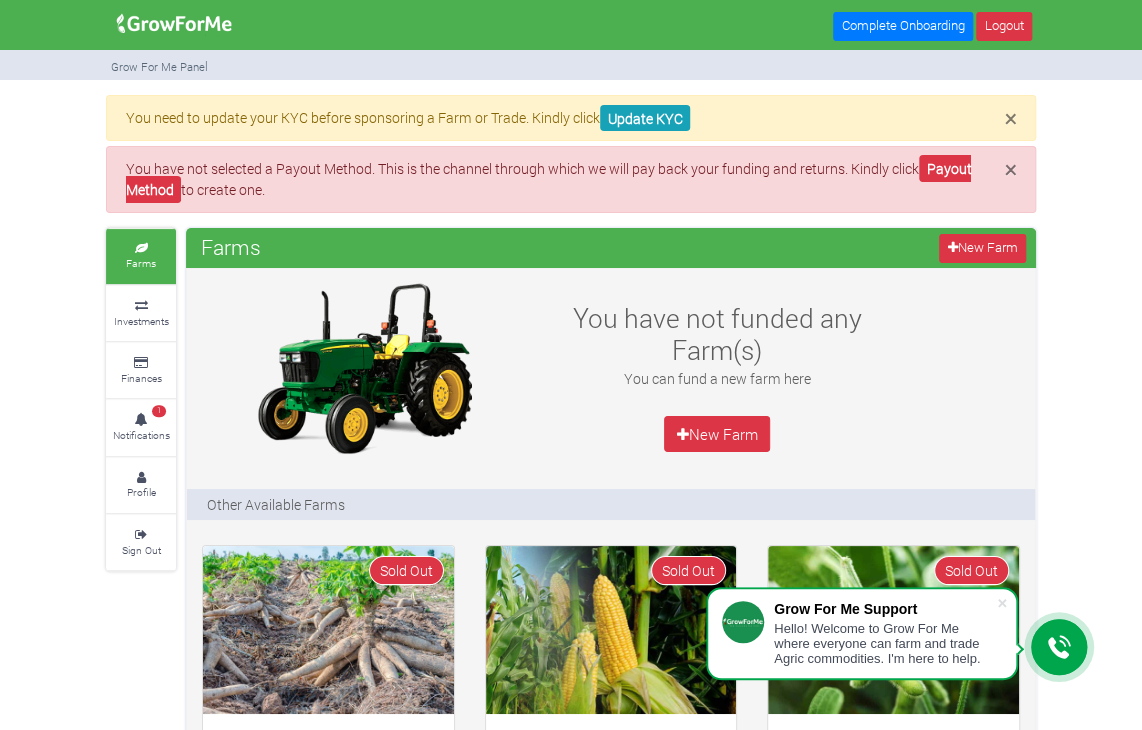 click on "Complete Onboarding
Logout
Grow For Me Panel
×
Update KYC
×" at bounding box center [571, 365] 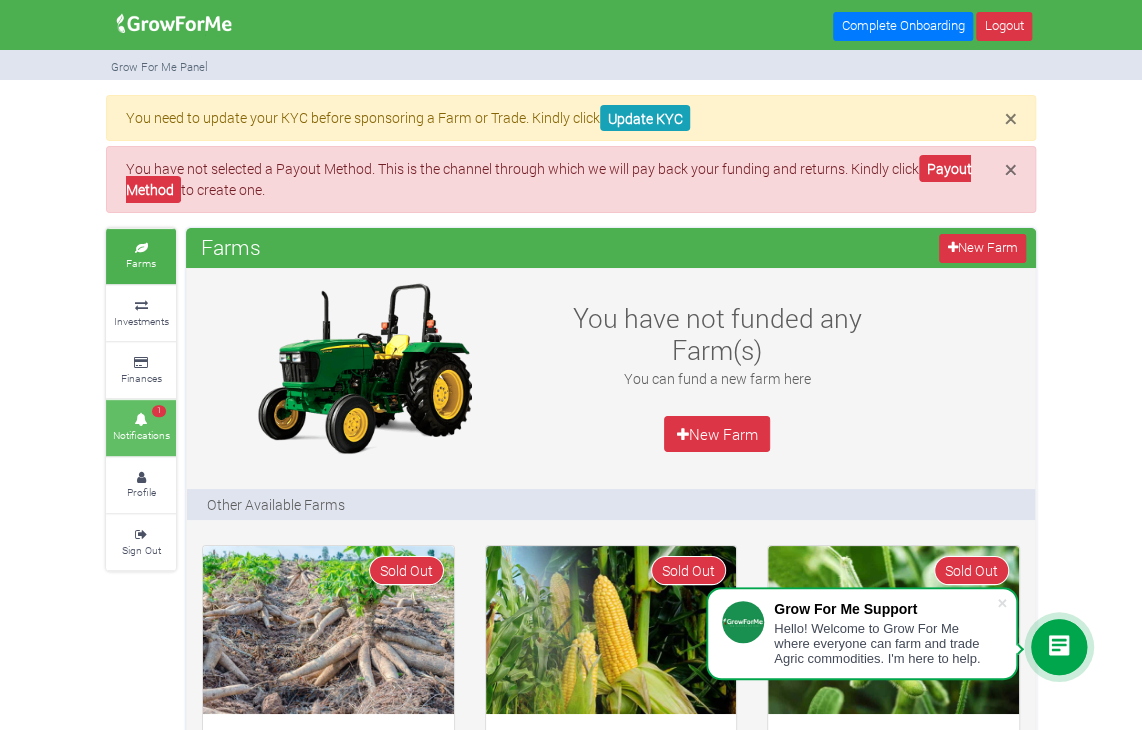 click at bounding box center (141, 420) 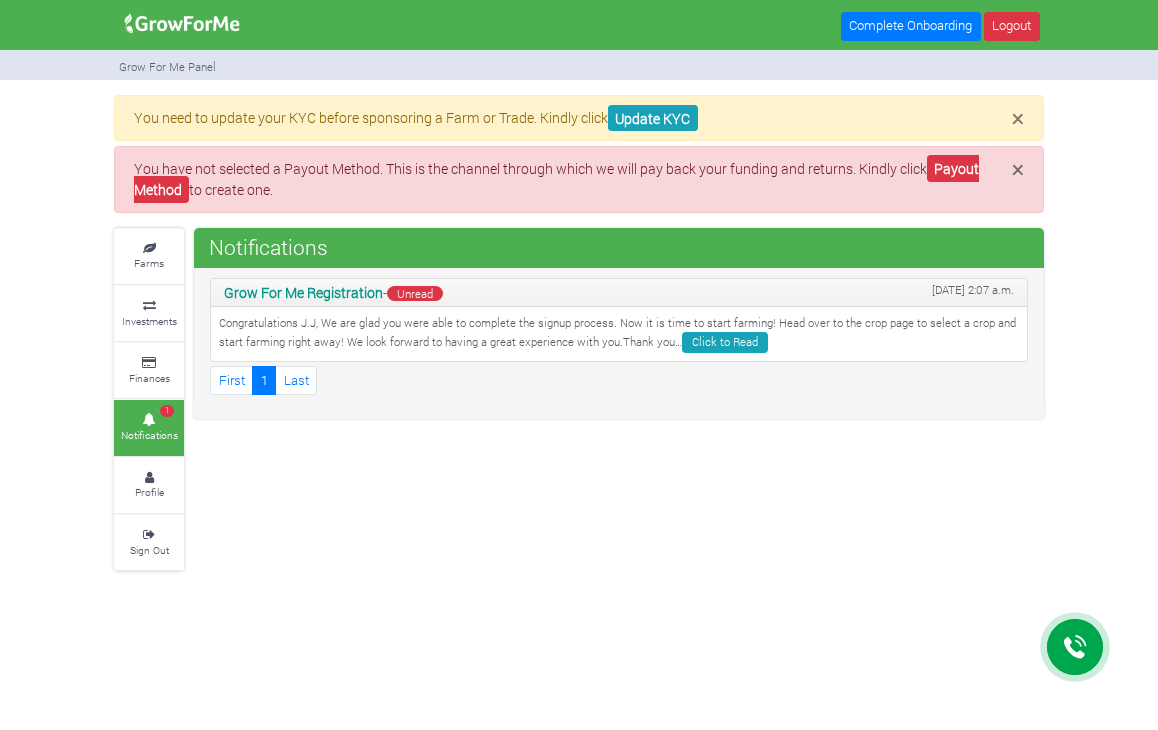 scroll, scrollTop: 0, scrollLeft: 0, axis: both 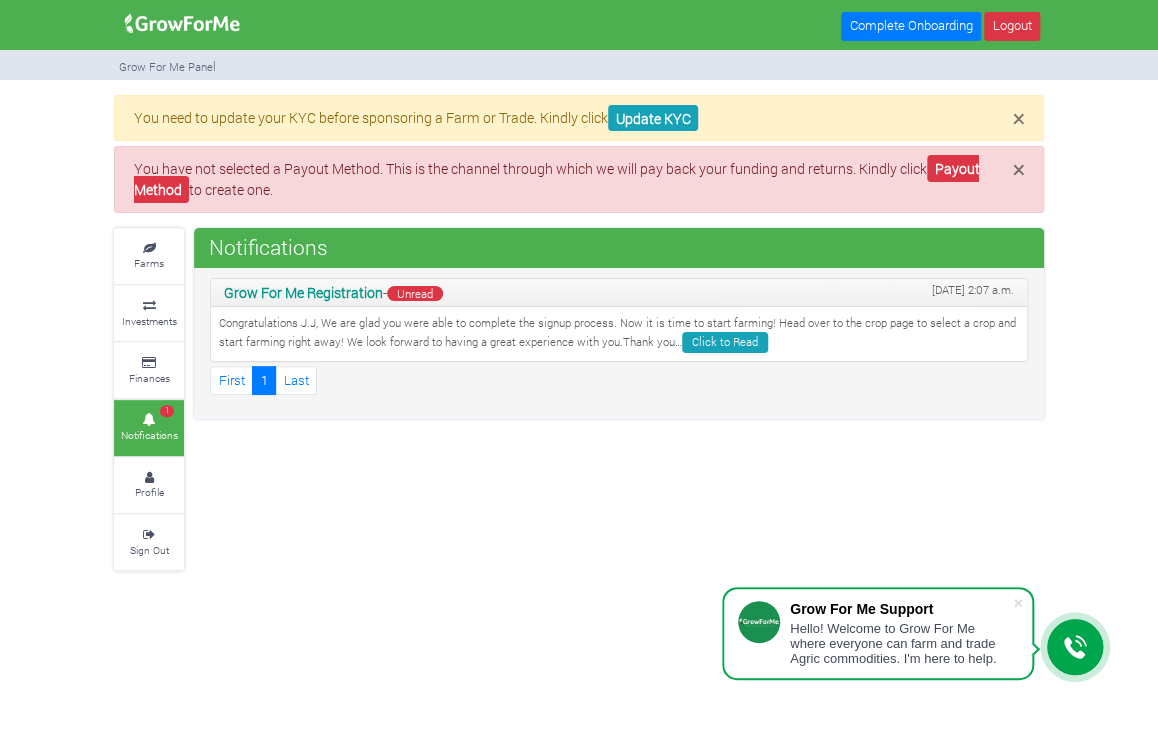 click on "Congratulations J.J, We are glad you were able to complete the signup process. Now it is time to start farming! Head over to the crop page to select a crop and start farming right away! We look forward to having a great experience with you.Thank you…   Click to Read" at bounding box center [619, 334] 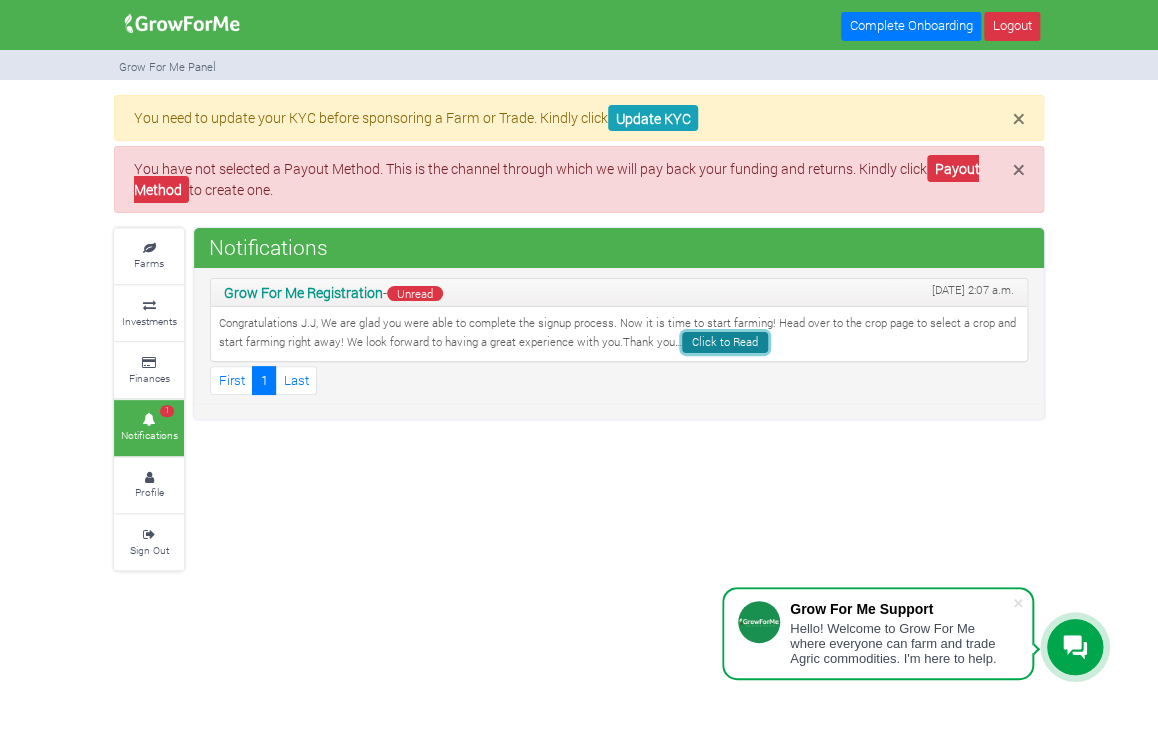 click on "Click to Read" at bounding box center (725, 342) 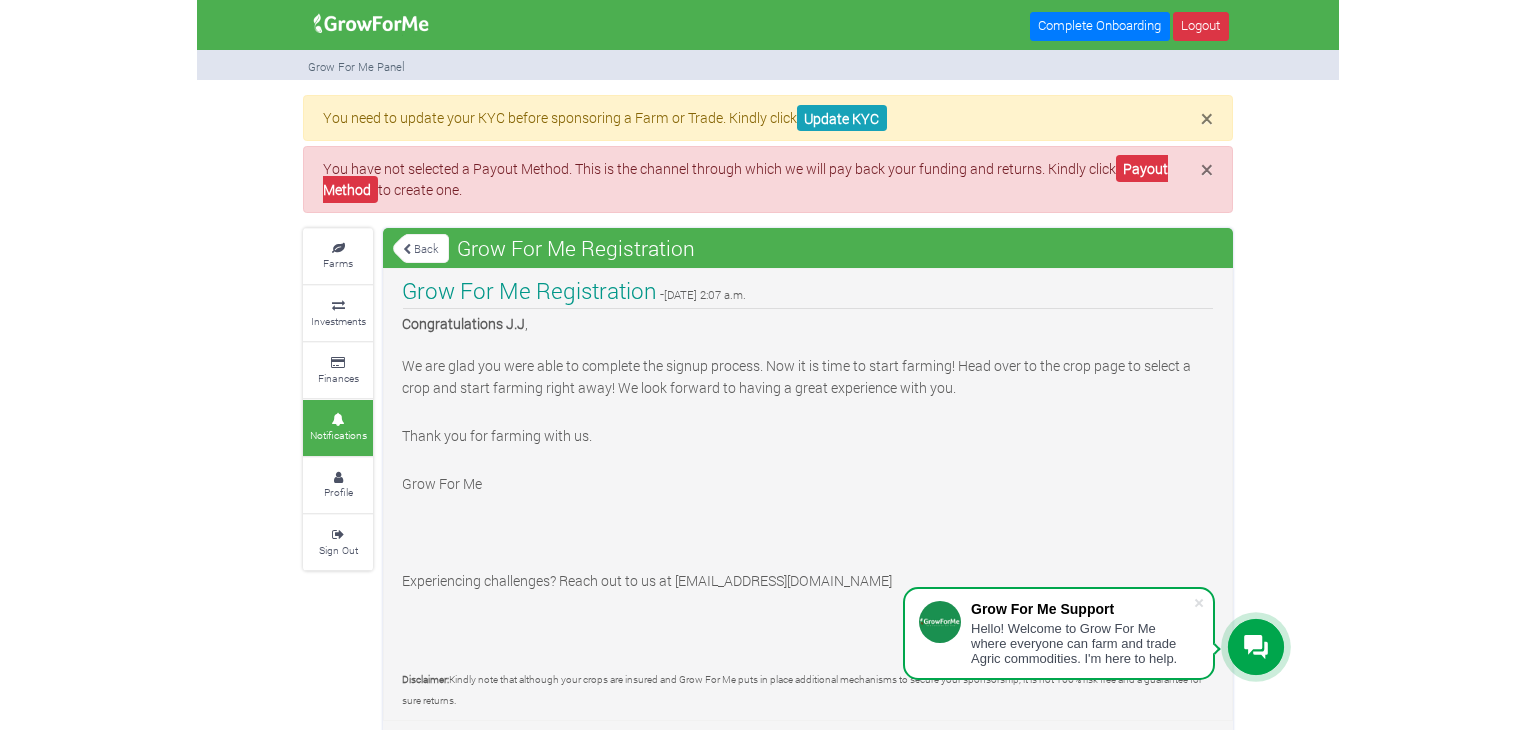 scroll, scrollTop: 0, scrollLeft: 0, axis: both 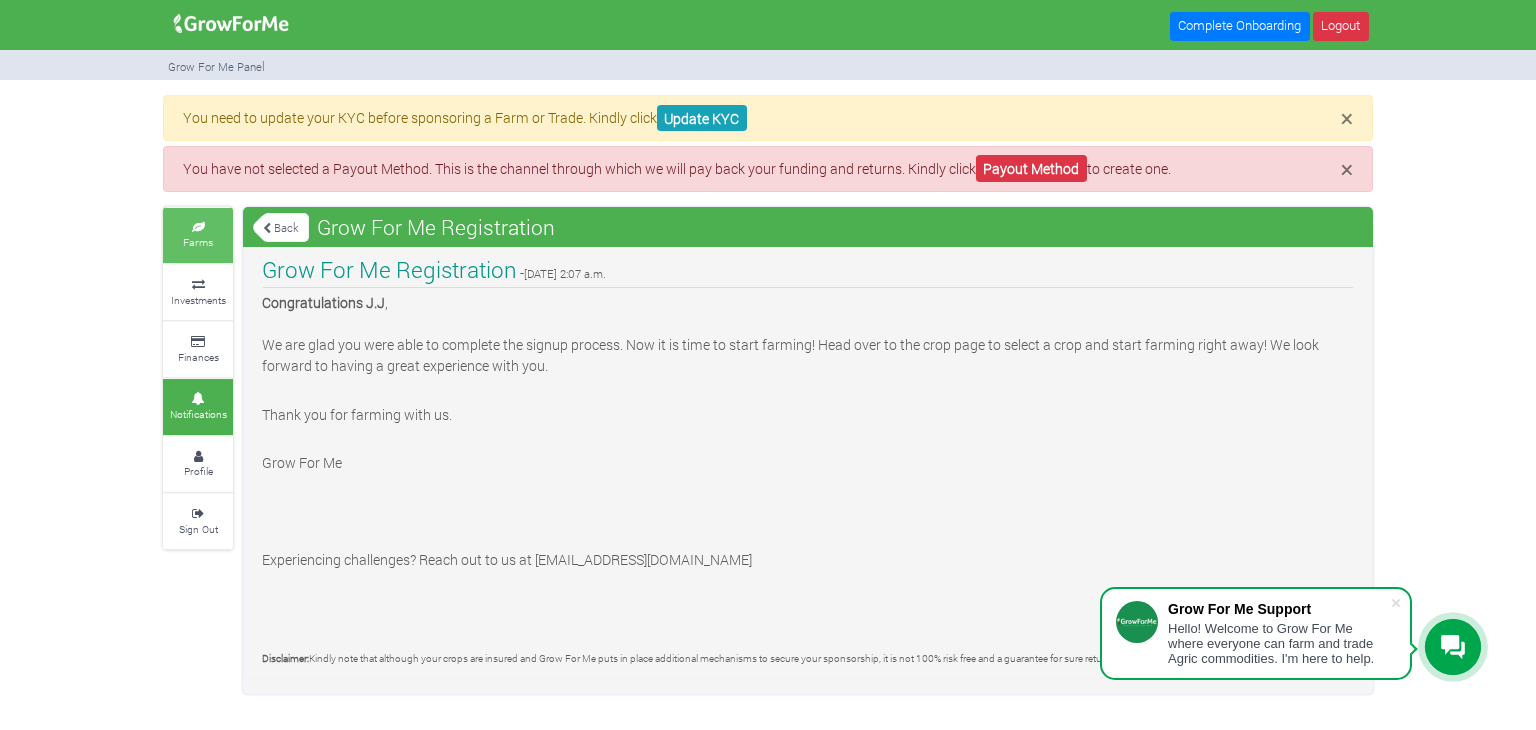 click on "Farms" at bounding box center (198, 235) 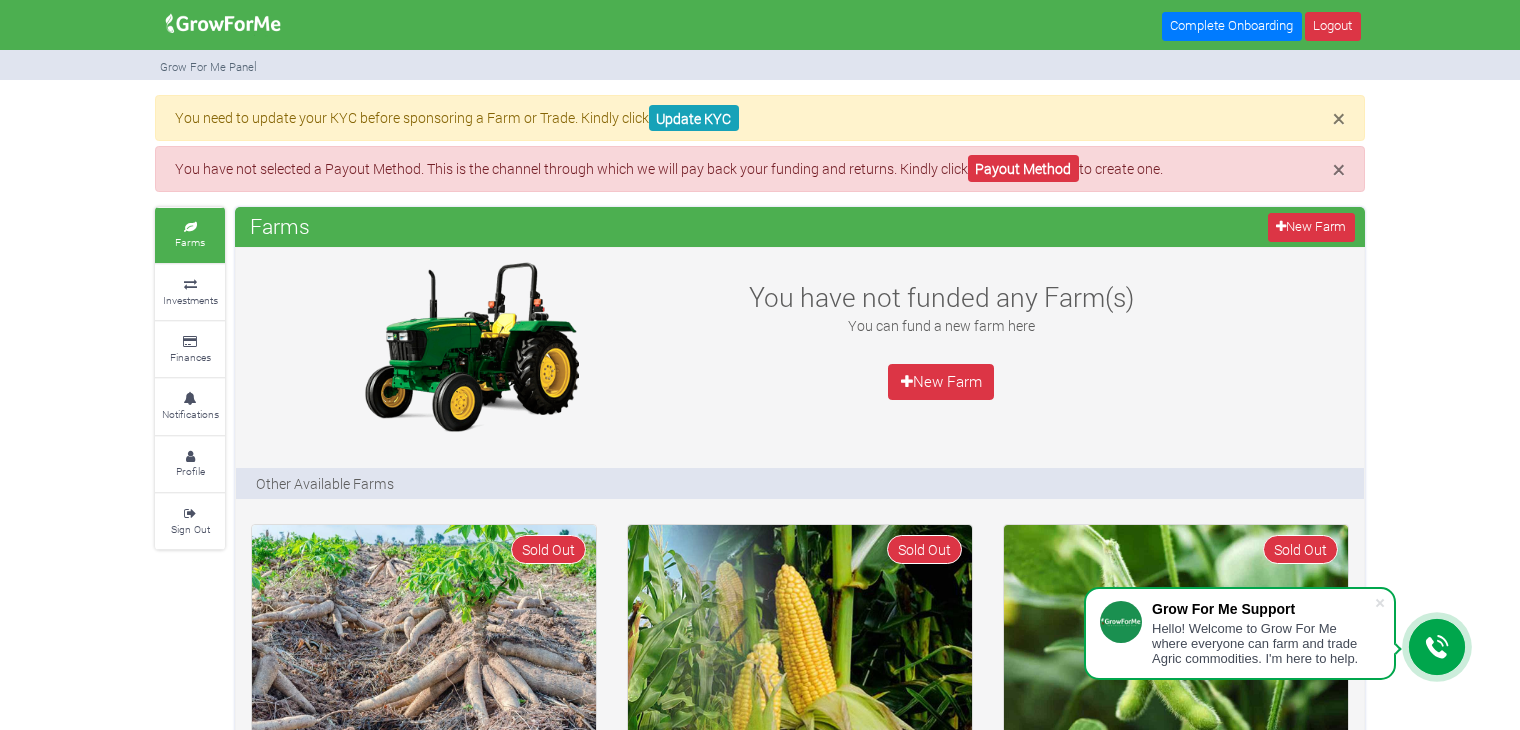 scroll, scrollTop: 0, scrollLeft: 0, axis: both 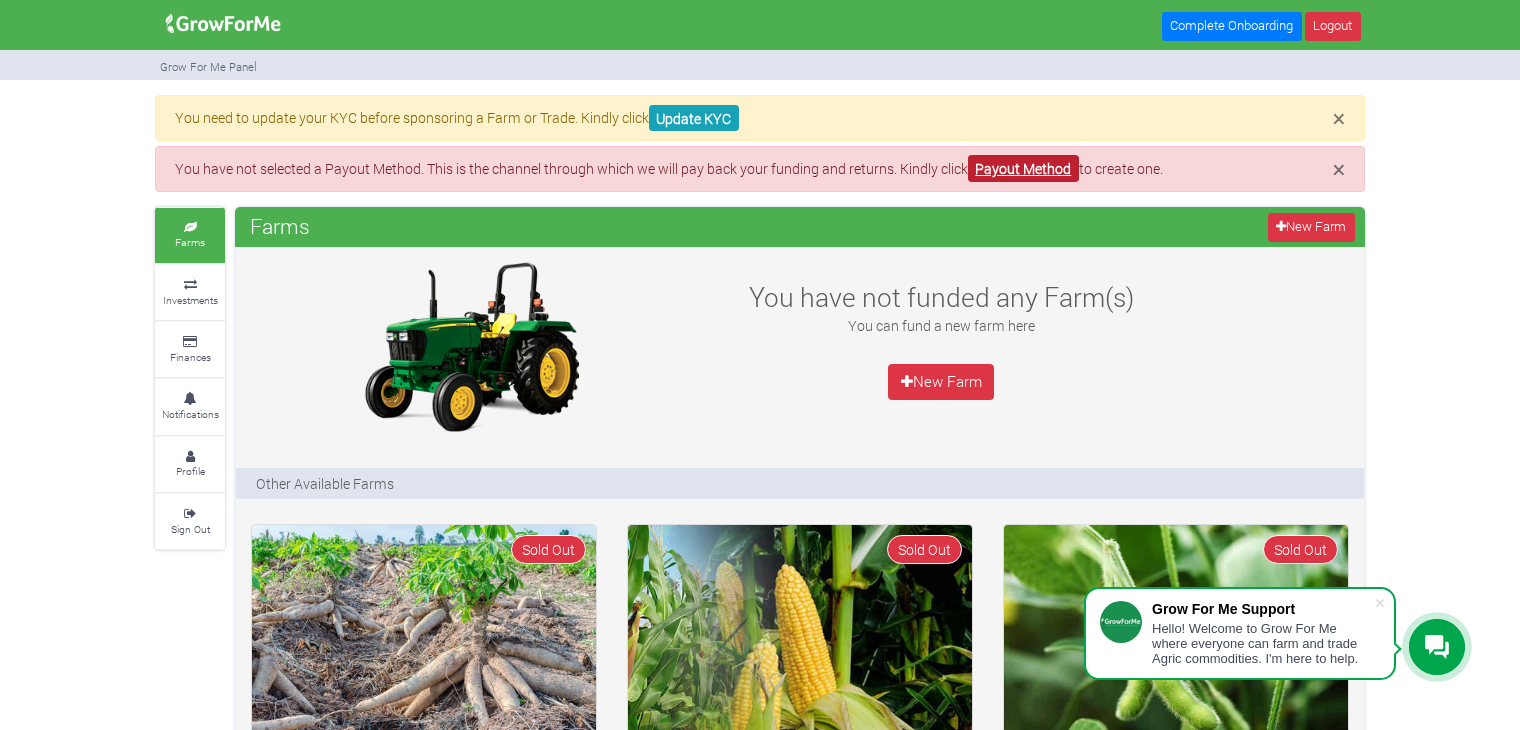 click on "Payout Method" at bounding box center (1023, 168) 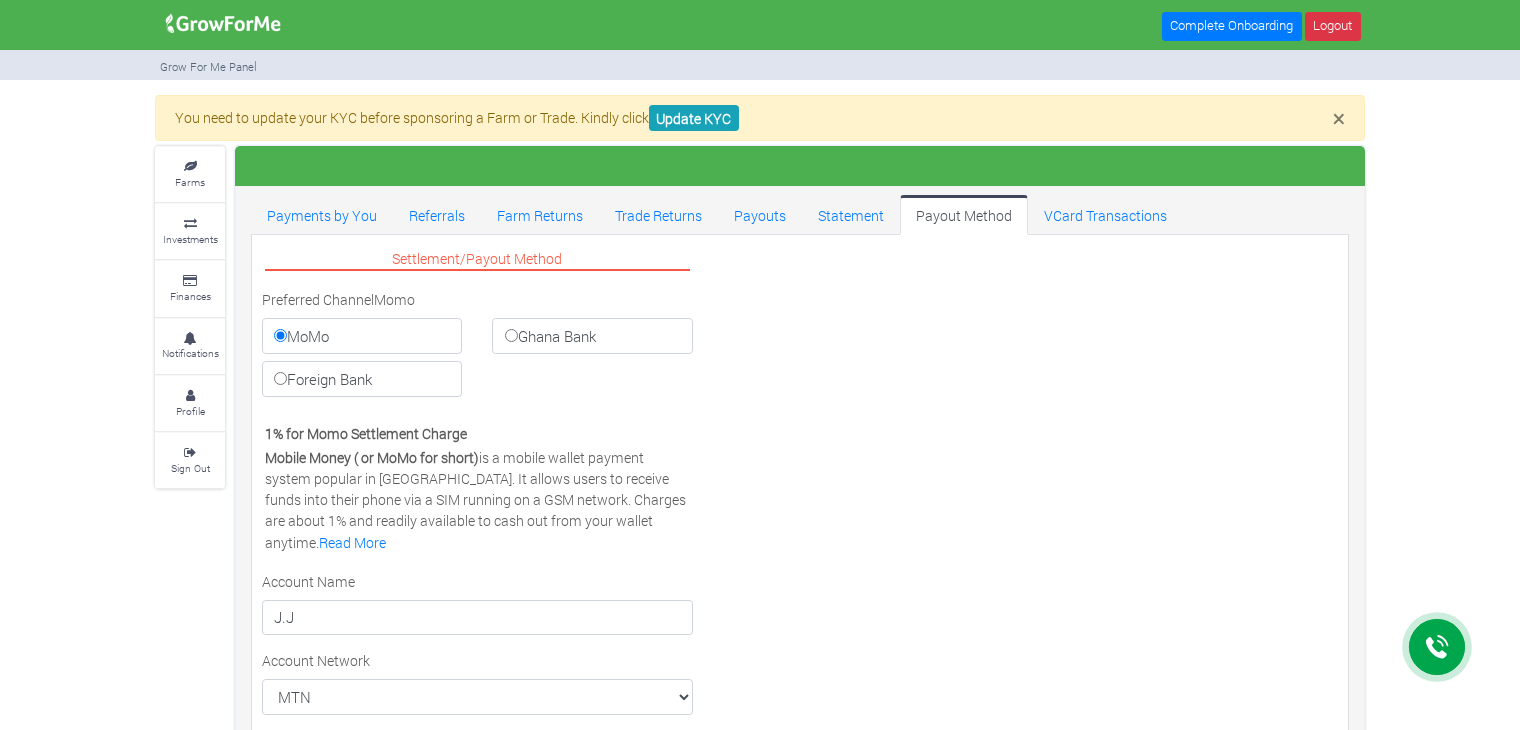 scroll, scrollTop: 0, scrollLeft: 0, axis: both 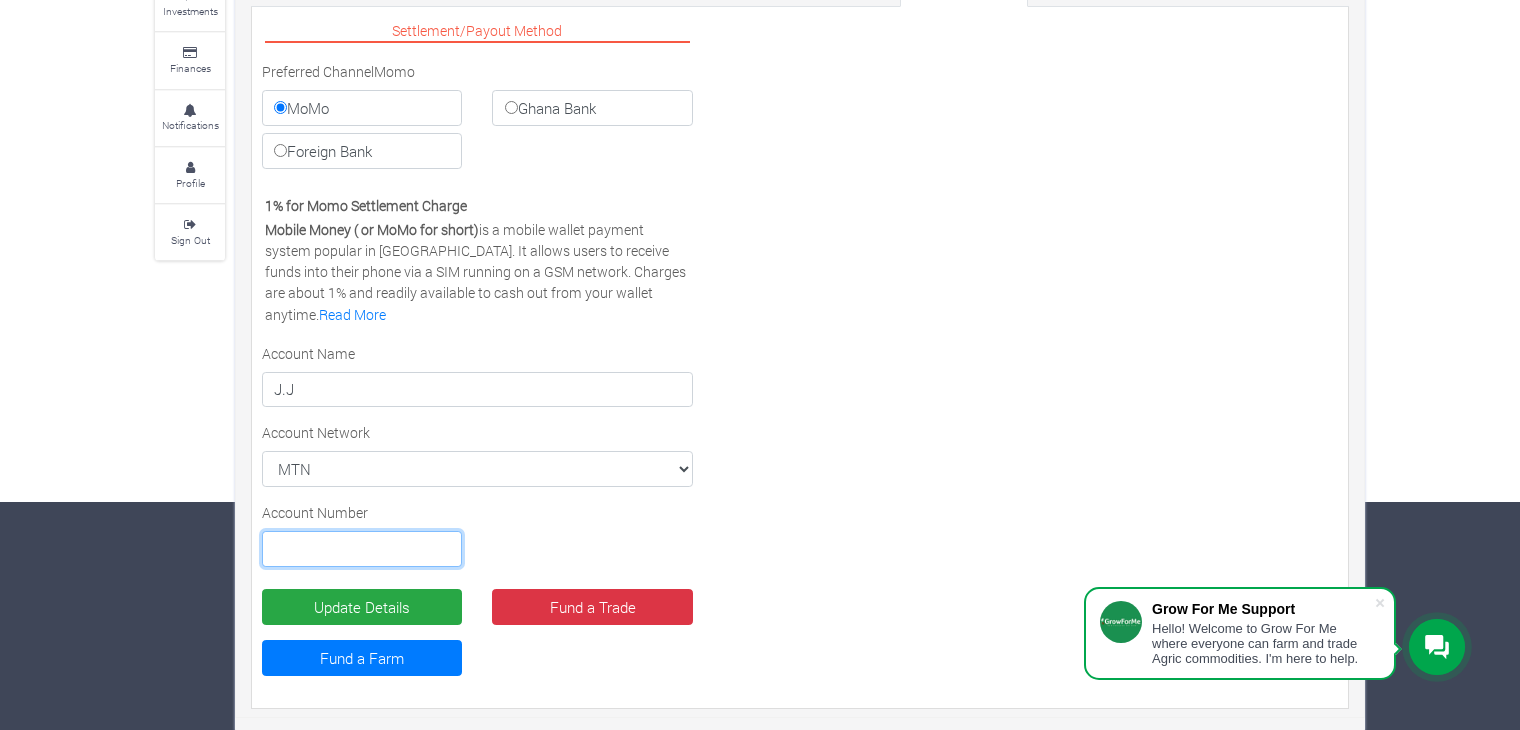 click at bounding box center [362, 549] 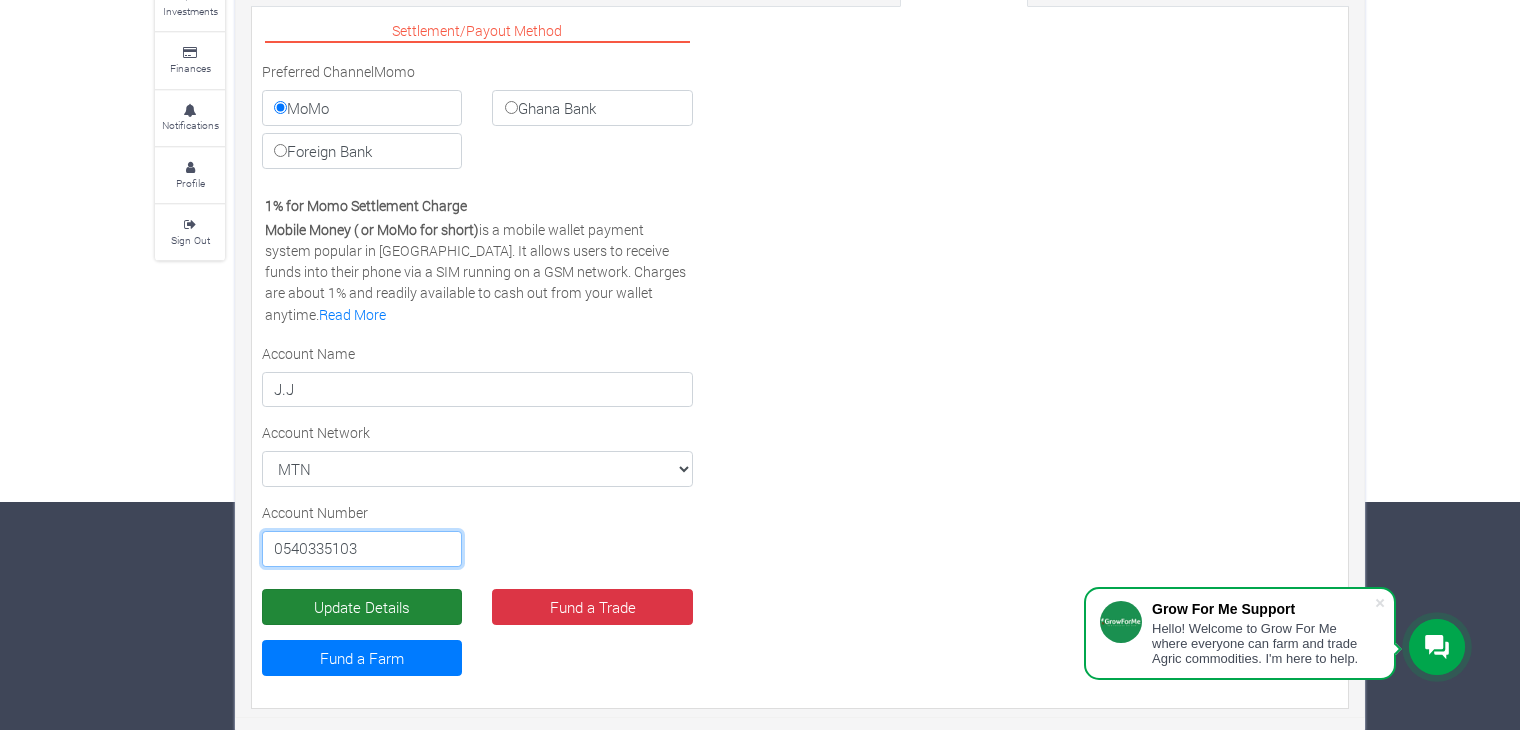 type on "0540335103" 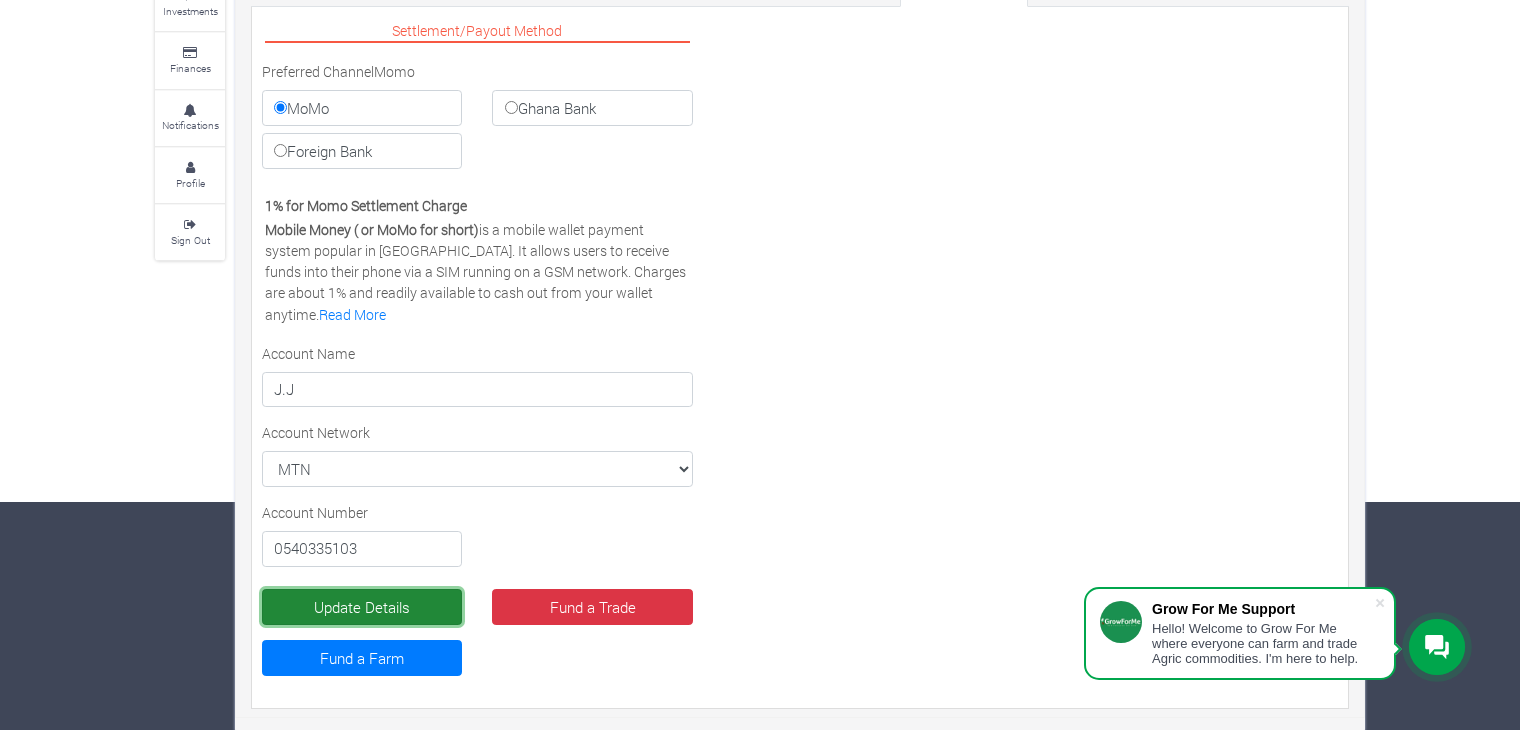 click on "Update Details" at bounding box center [362, 607] 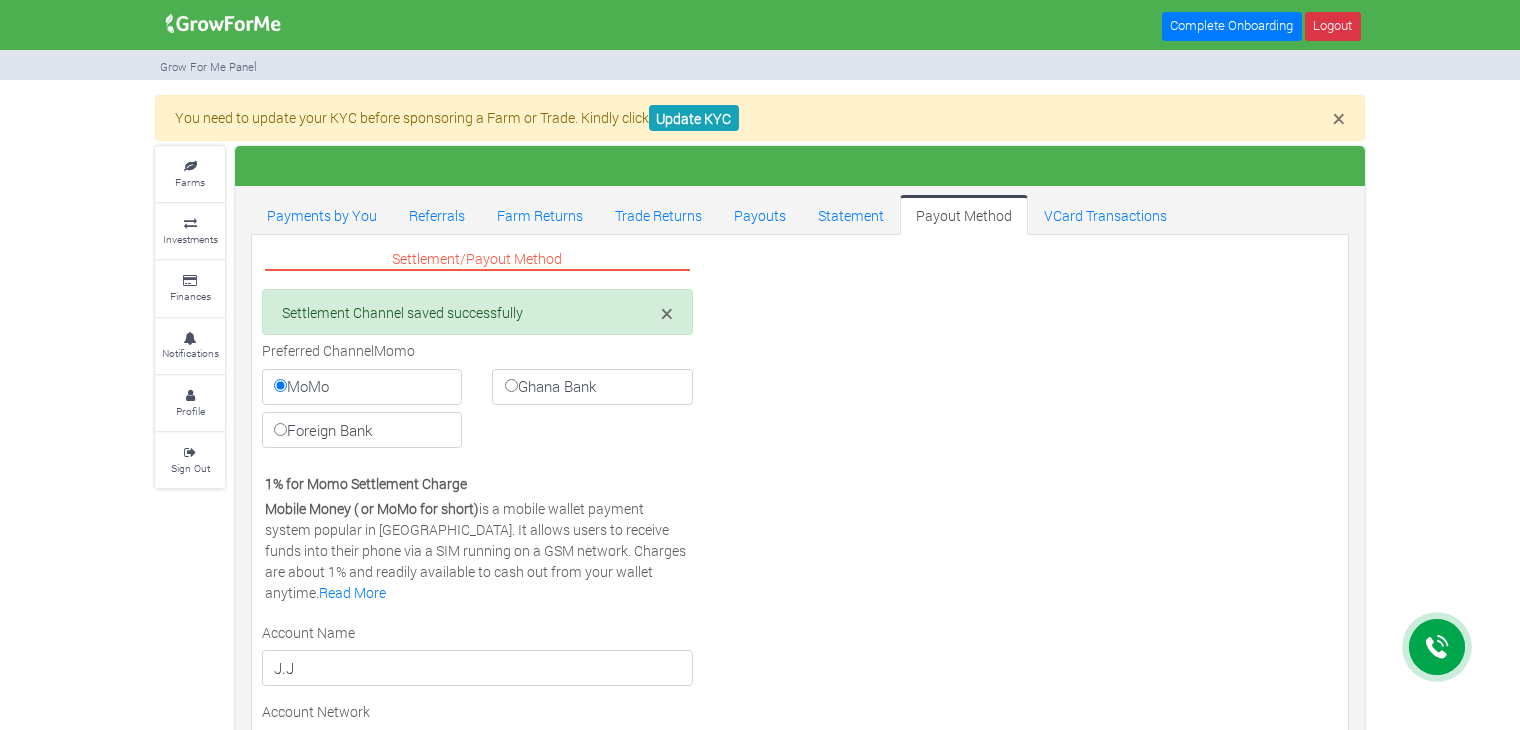 scroll, scrollTop: 0, scrollLeft: 0, axis: both 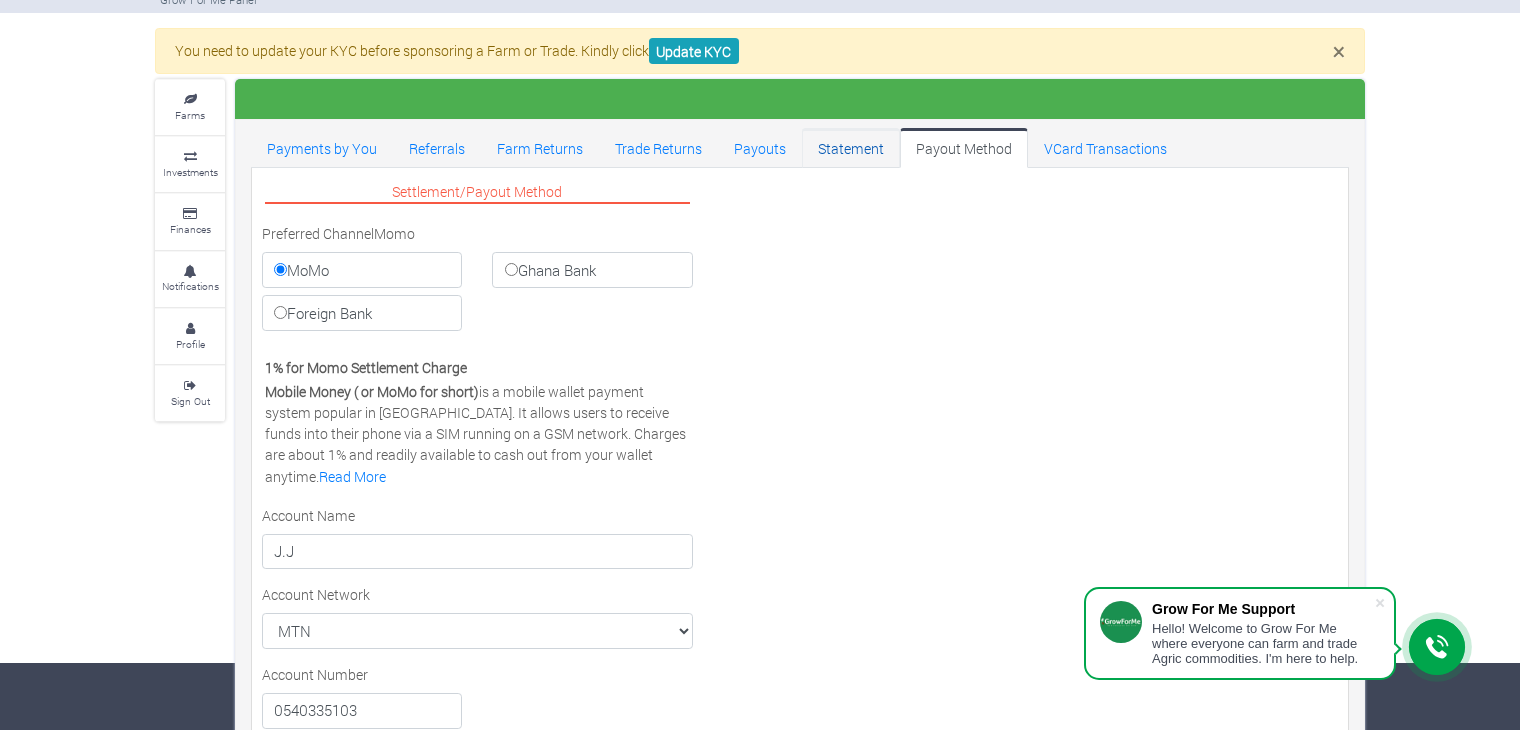 click on "Statement" at bounding box center (851, 148) 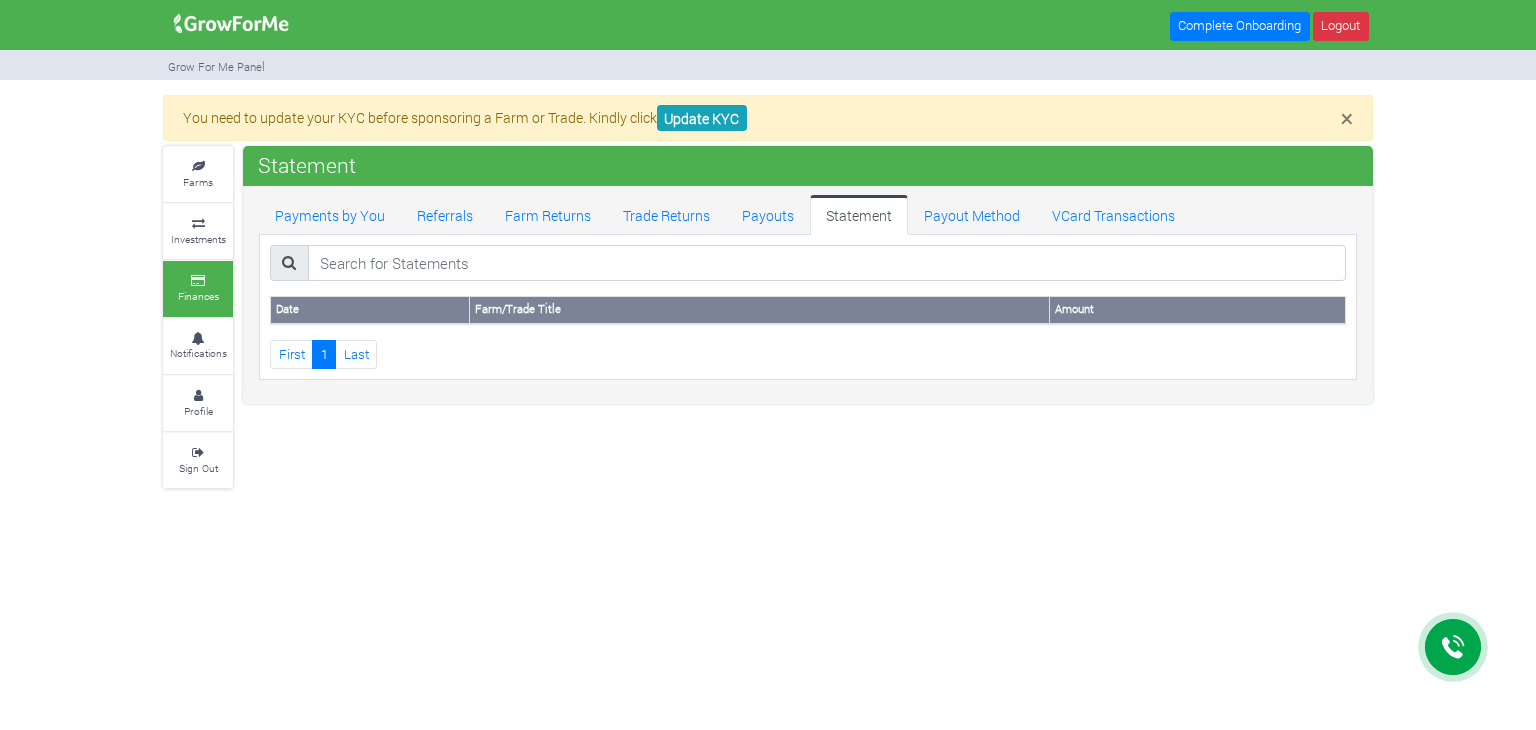 scroll, scrollTop: 0, scrollLeft: 0, axis: both 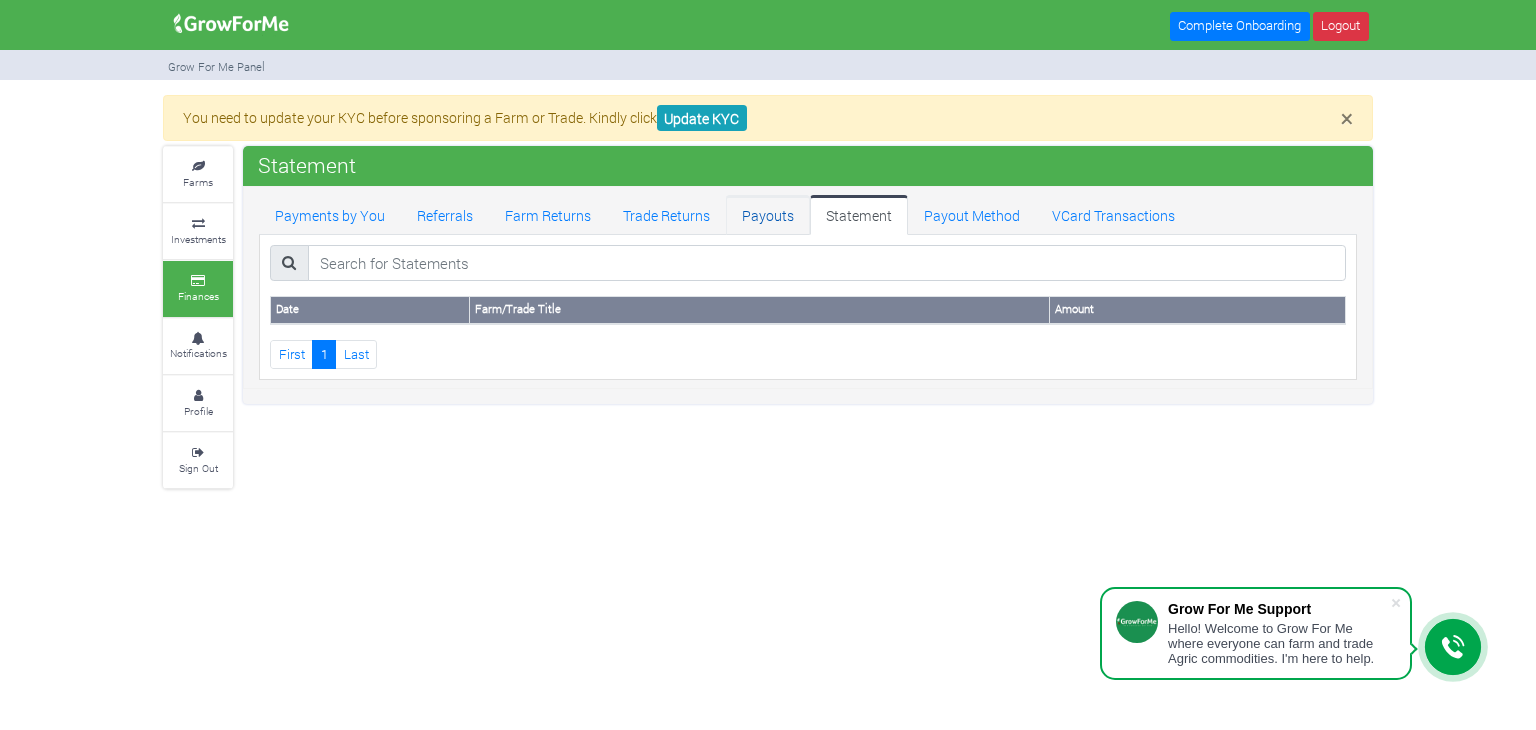click on "Payouts" at bounding box center [768, 215] 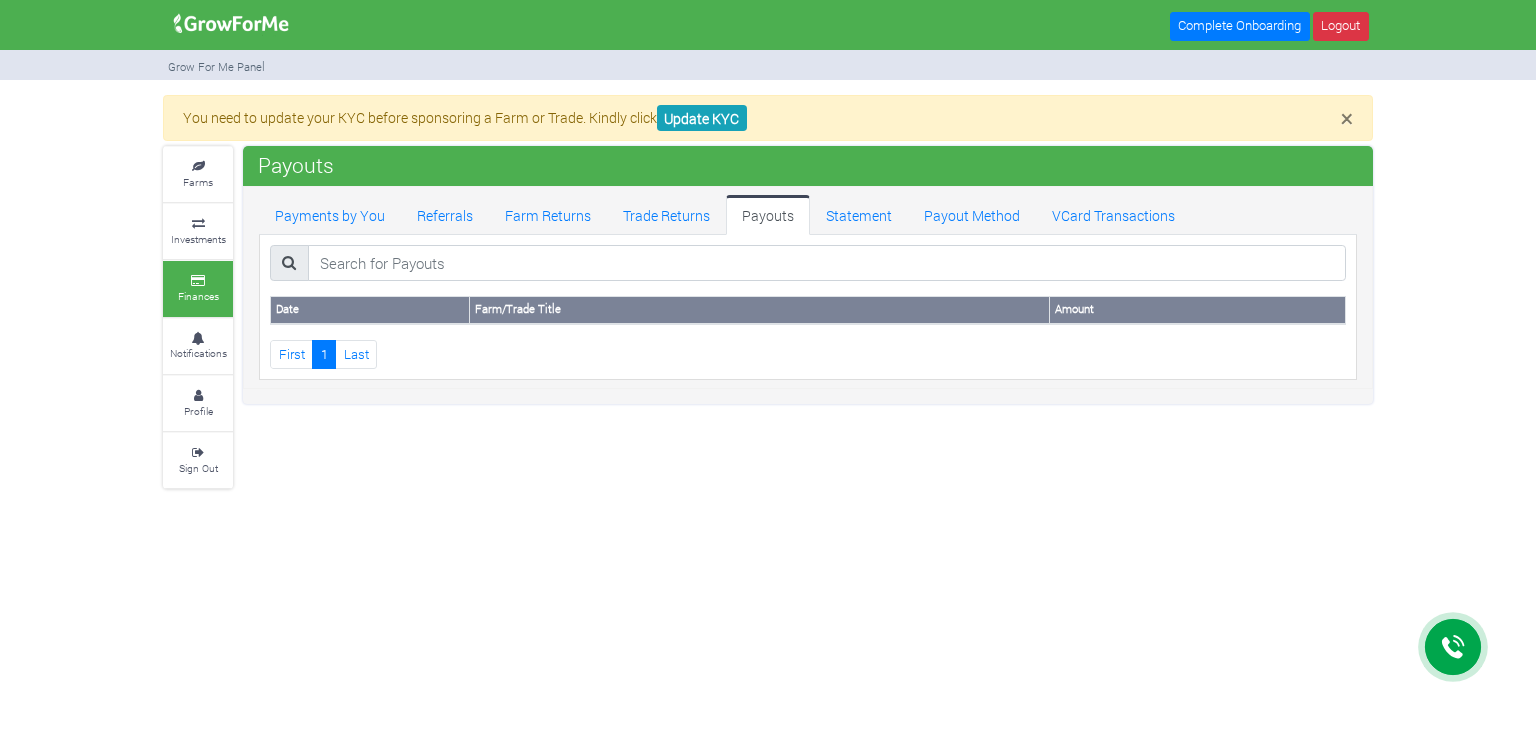 scroll, scrollTop: 0, scrollLeft: 0, axis: both 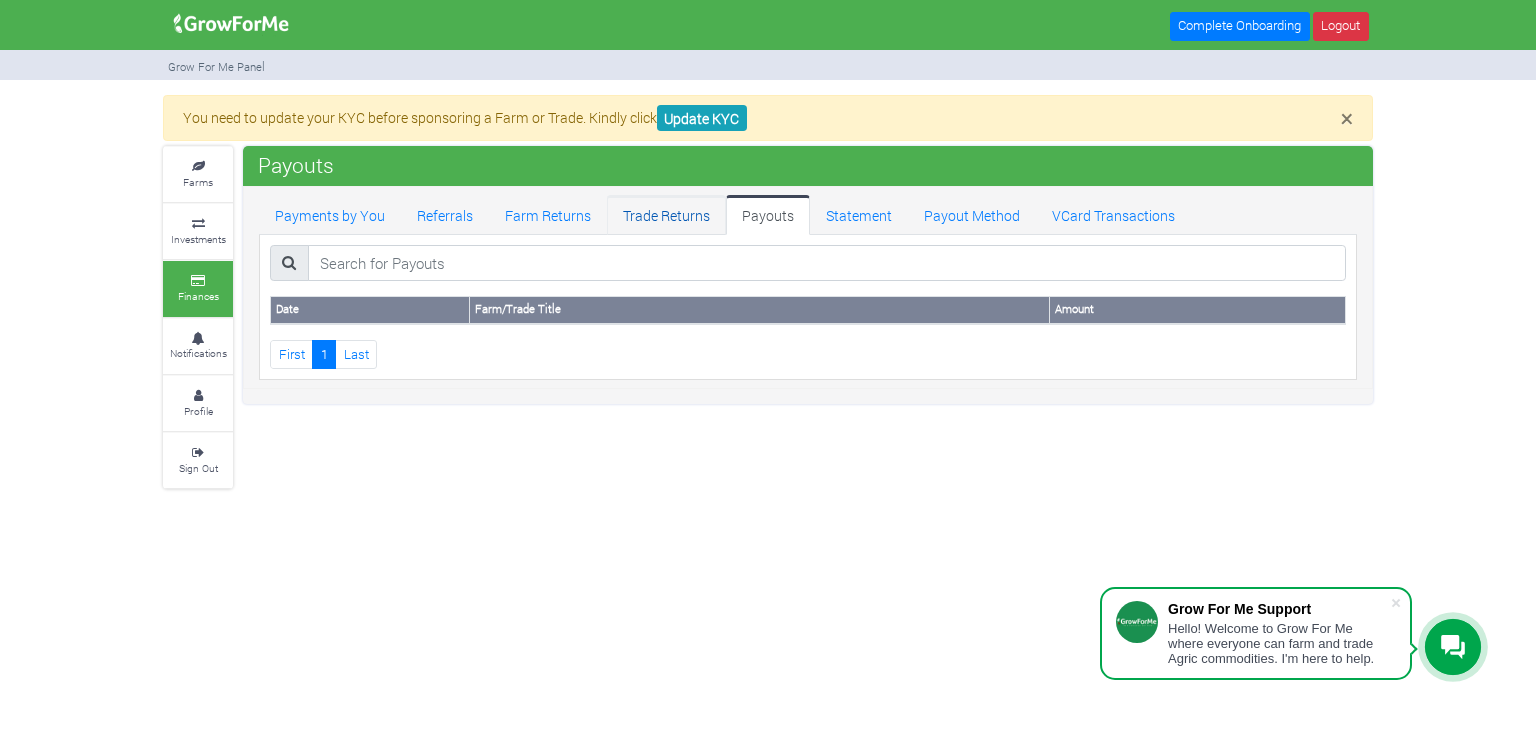 click on "Trade Returns" at bounding box center [666, 215] 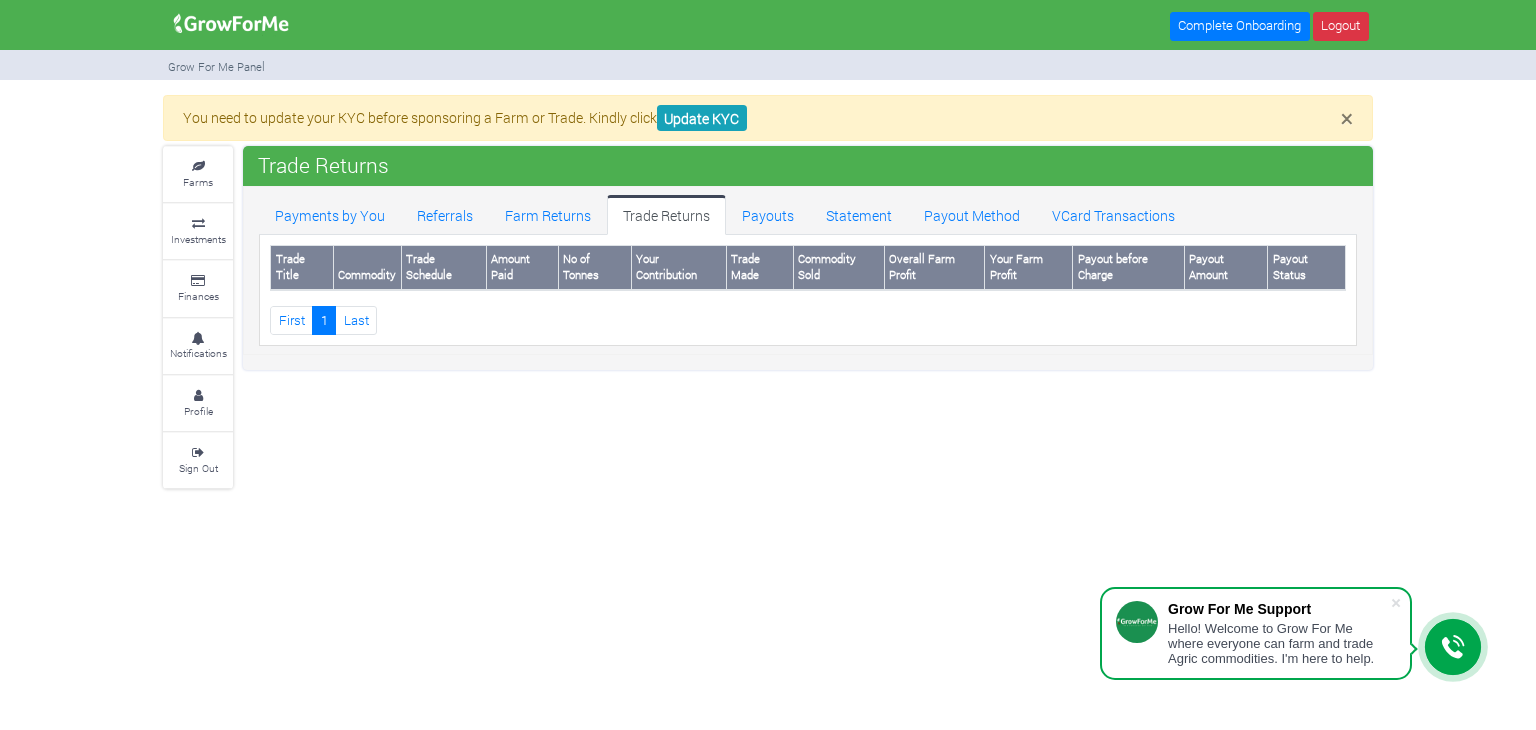 scroll, scrollTop: 0, scrollLeft: 0, axis: both 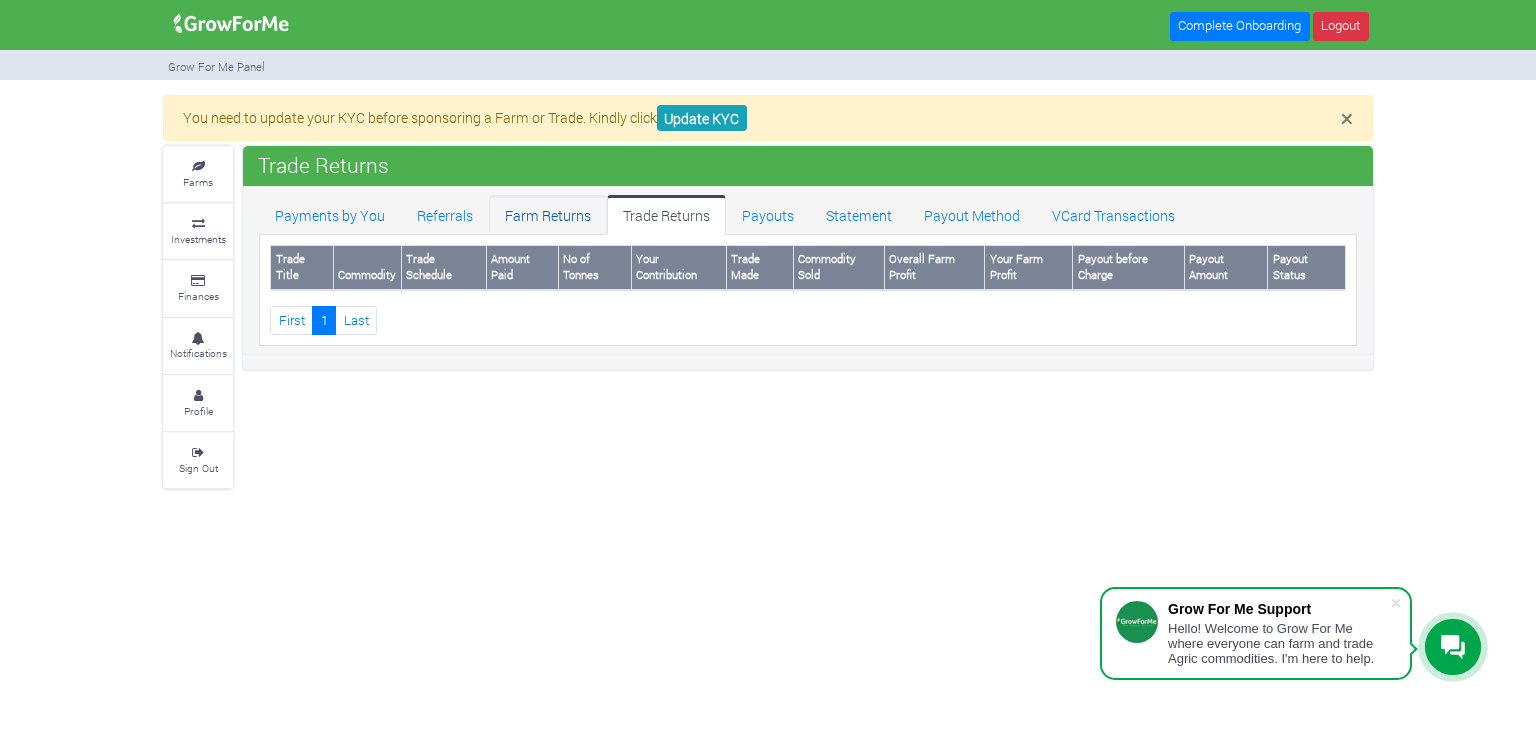 click on "Farm Returns" at bounding box center [548, 215] 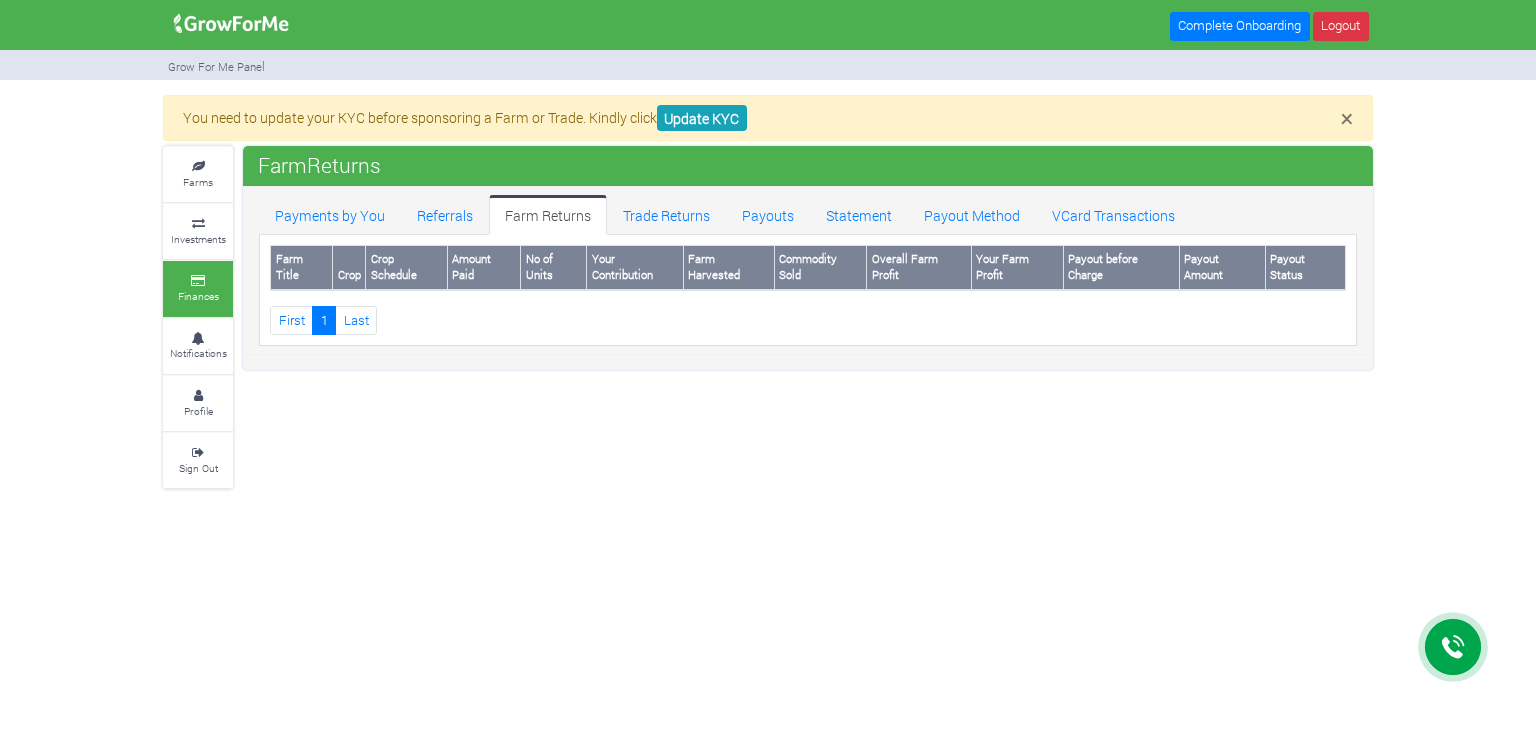 scroll, scrollTop: 0, scrollLeft: 0, axis: both 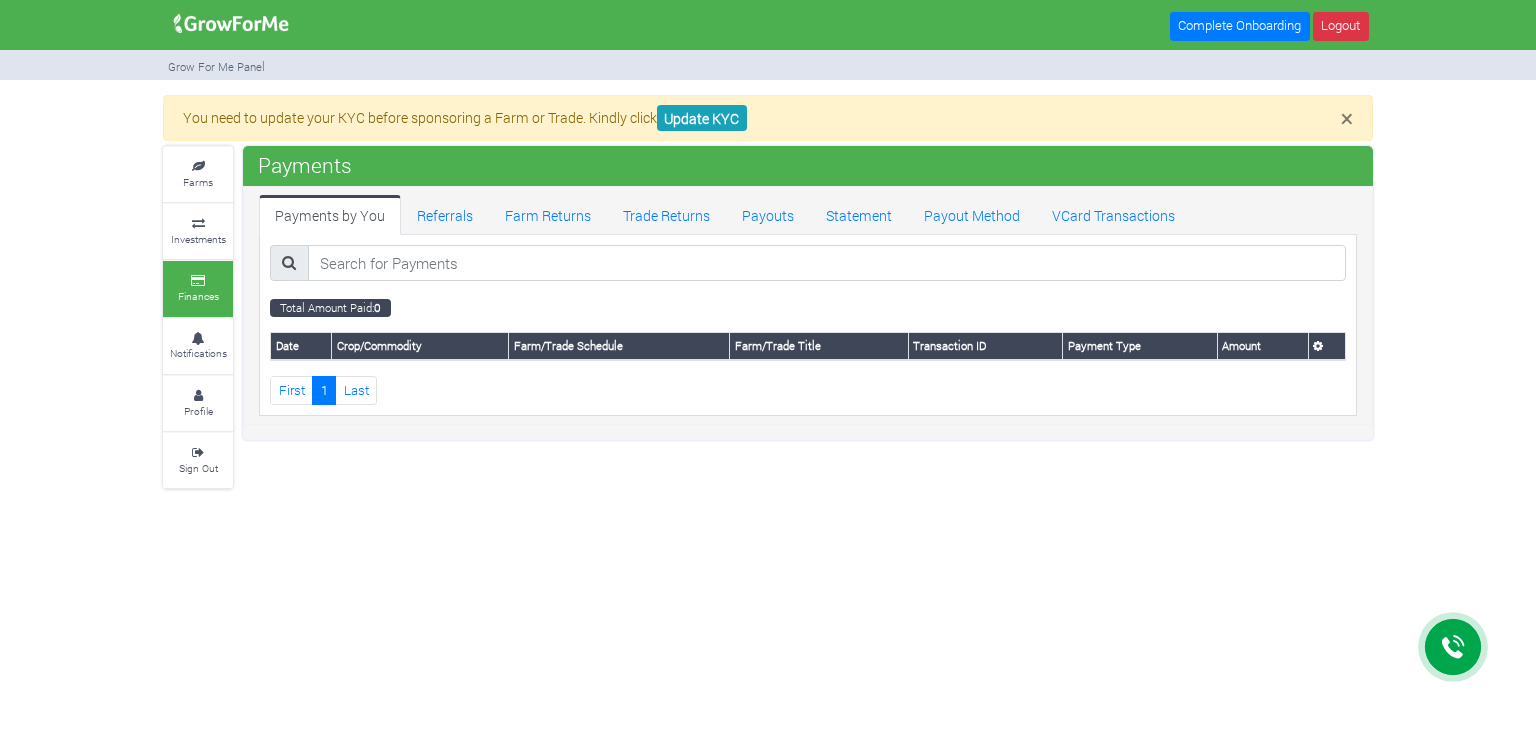 click at bounding box center [198, 224] 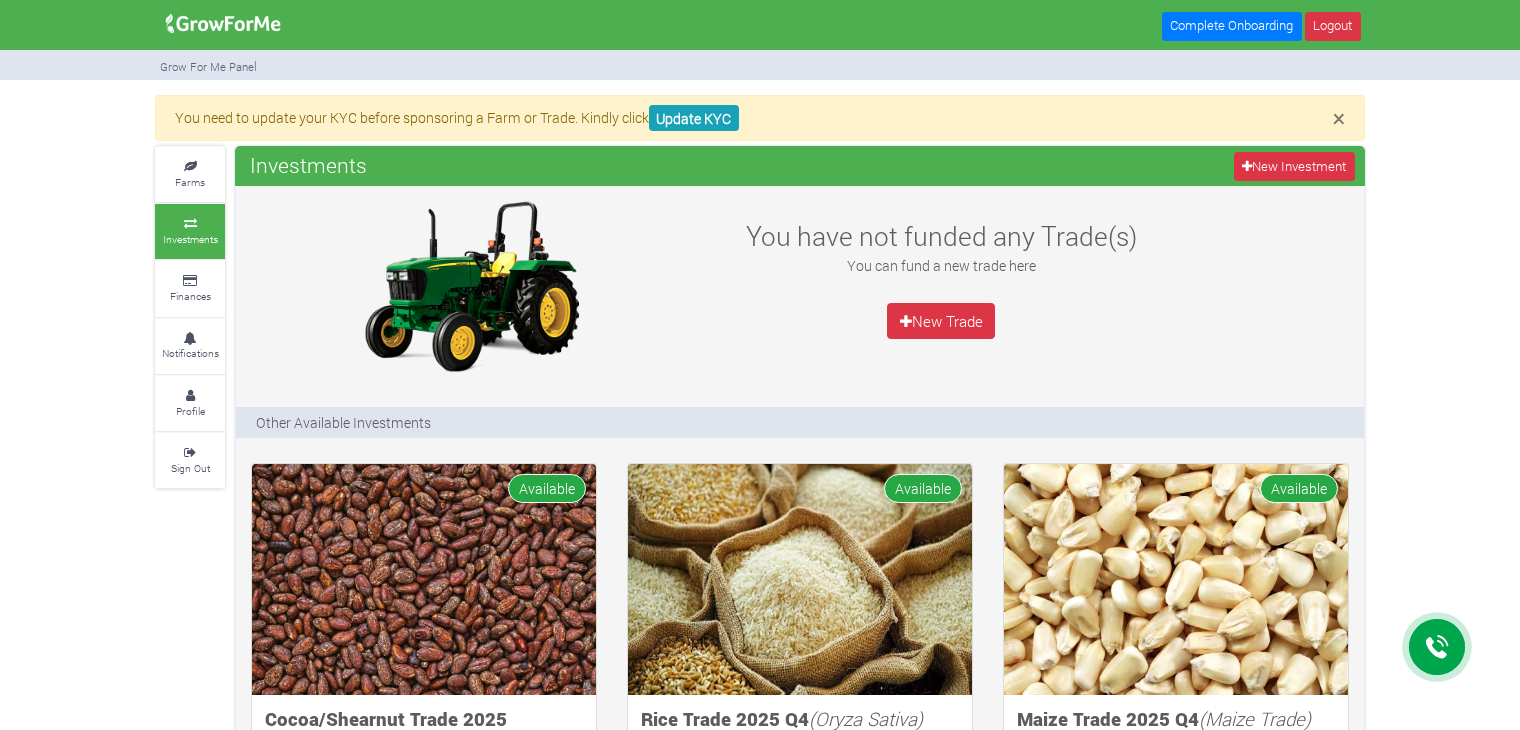scroll, scrollTop: 0, scrollLeft: 0, axis: both 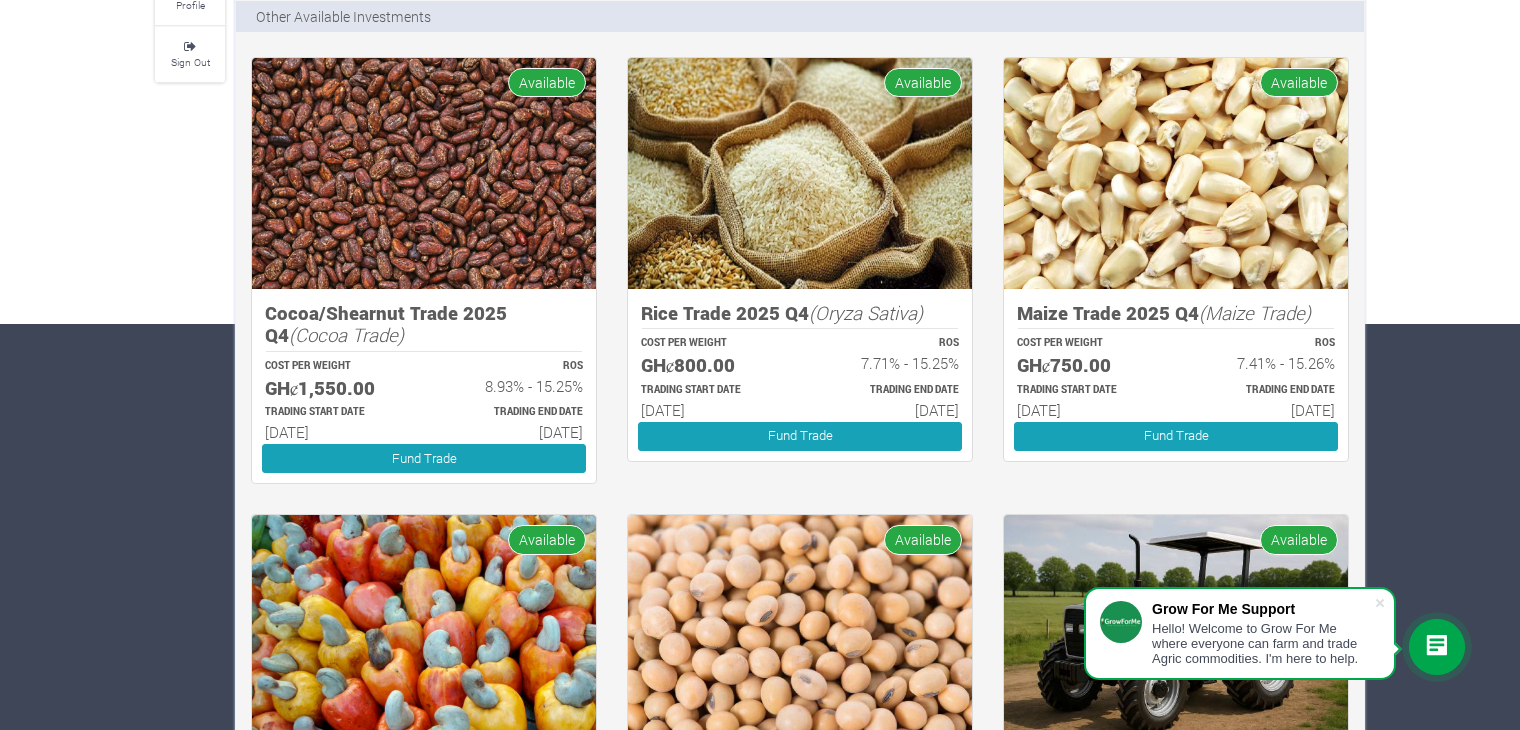 drag, startPoint x: 1532, startPoint y: 263, endPoint x: 1500, endPoint y: 411, distance: 151.41995 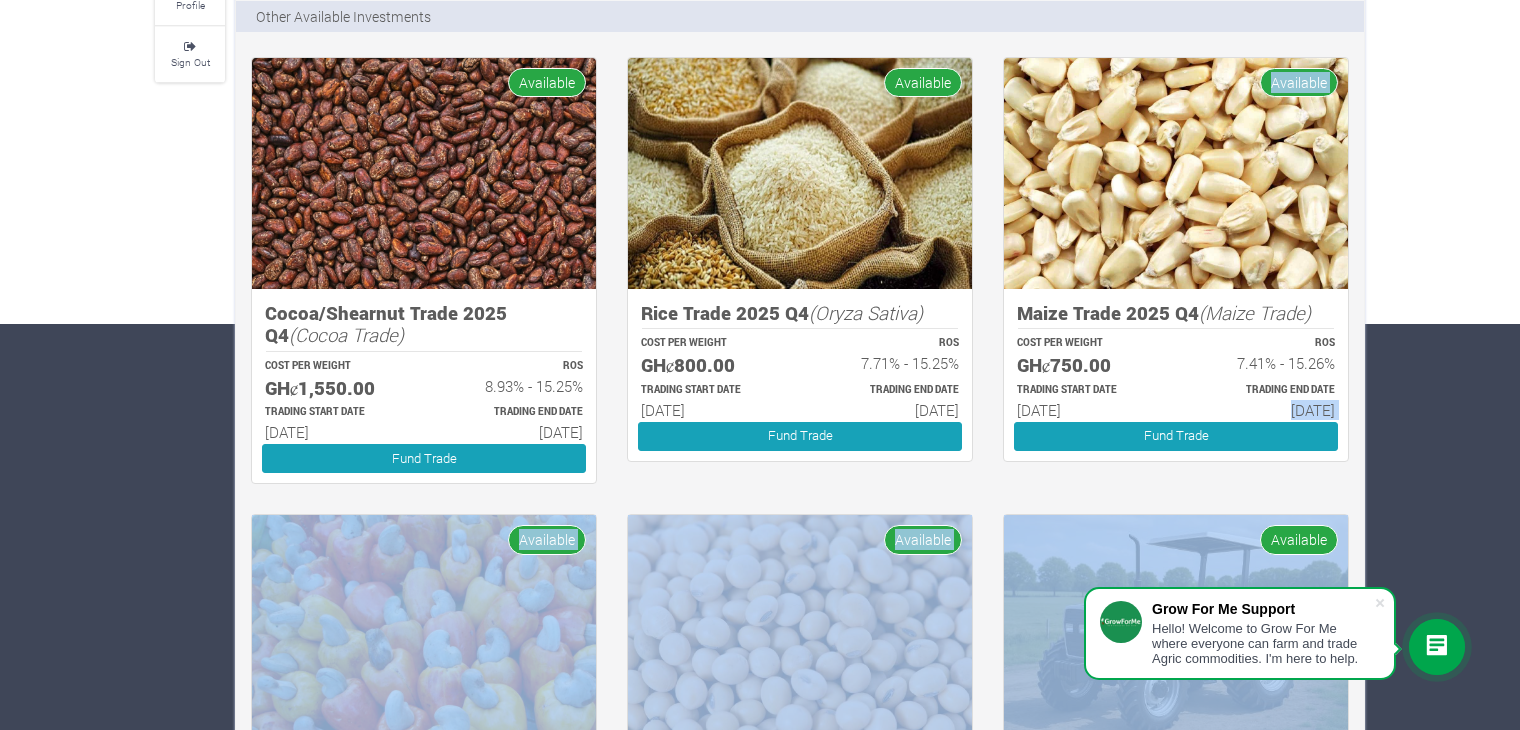 drag, startPoint x: 1516, startPoint y: 384, endPoint x: 1498, endPoint y: 519, distance: 136.19472 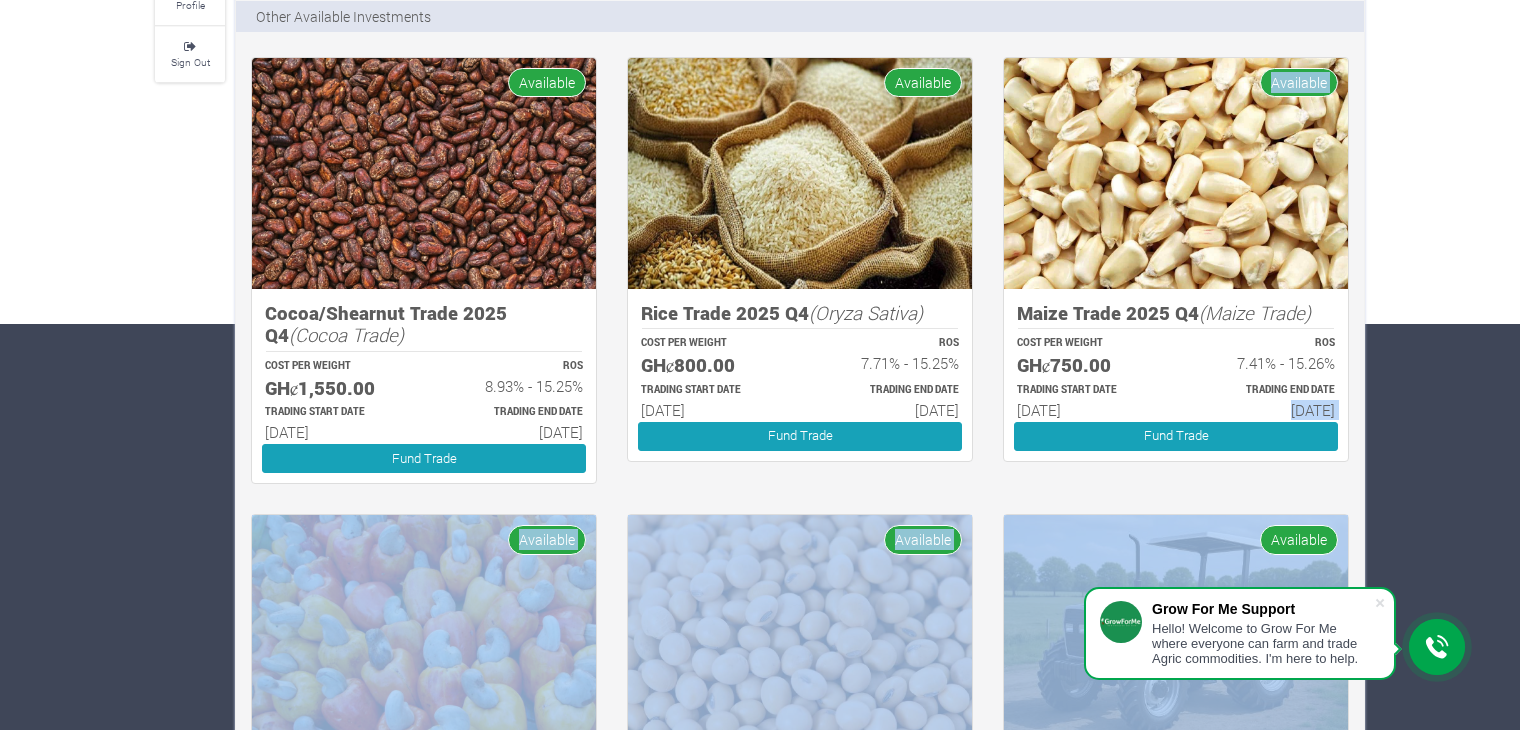 click on "×
You need to update your KYC before sponsoring a Farm or Trade. Kindly click  Update KYC
Farms
Investments
Finances
Notifications
Profile
Sign Out
Investments ROS" at bounding box center [760, 486] 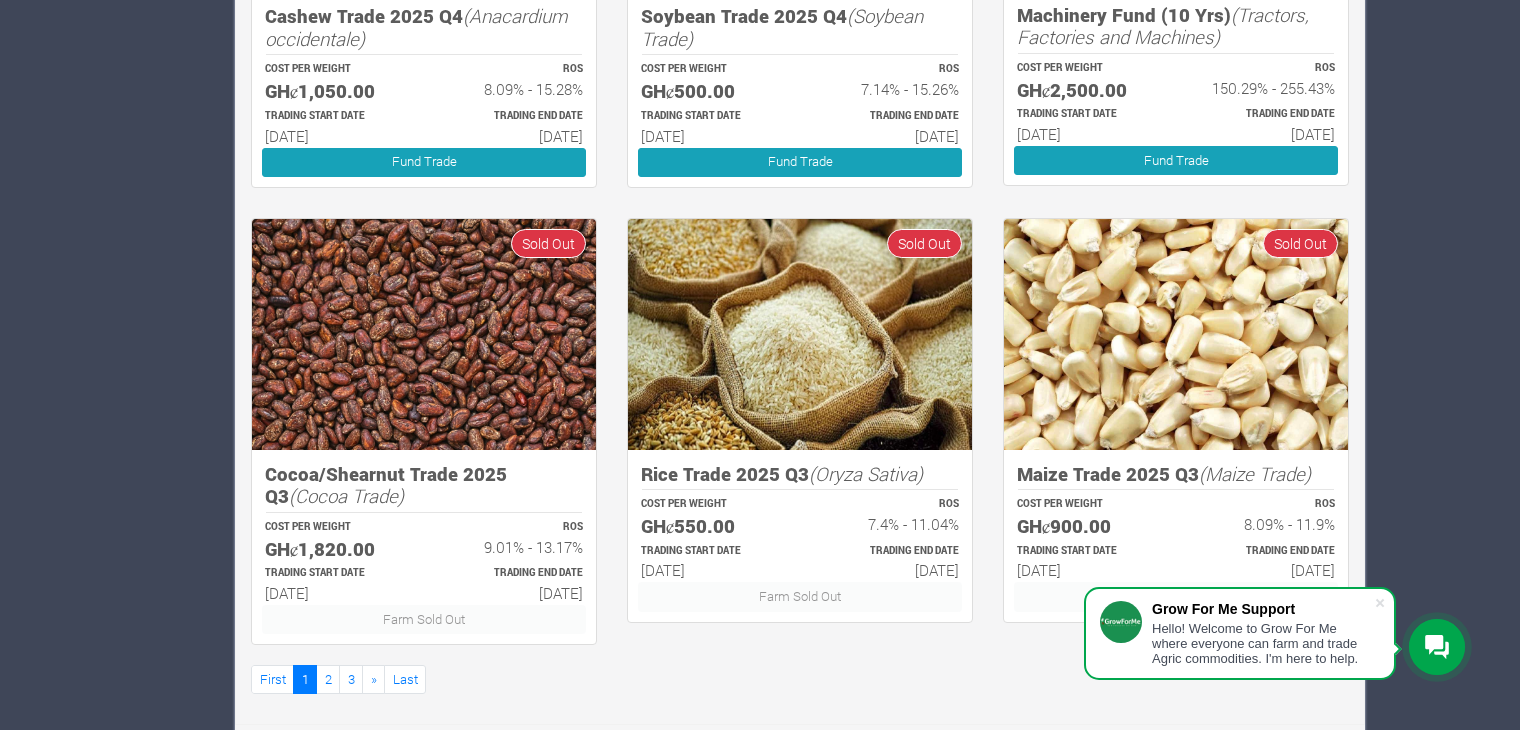 scroll, scrollTop: 1167, scrollLeft: 0, axis: vertical 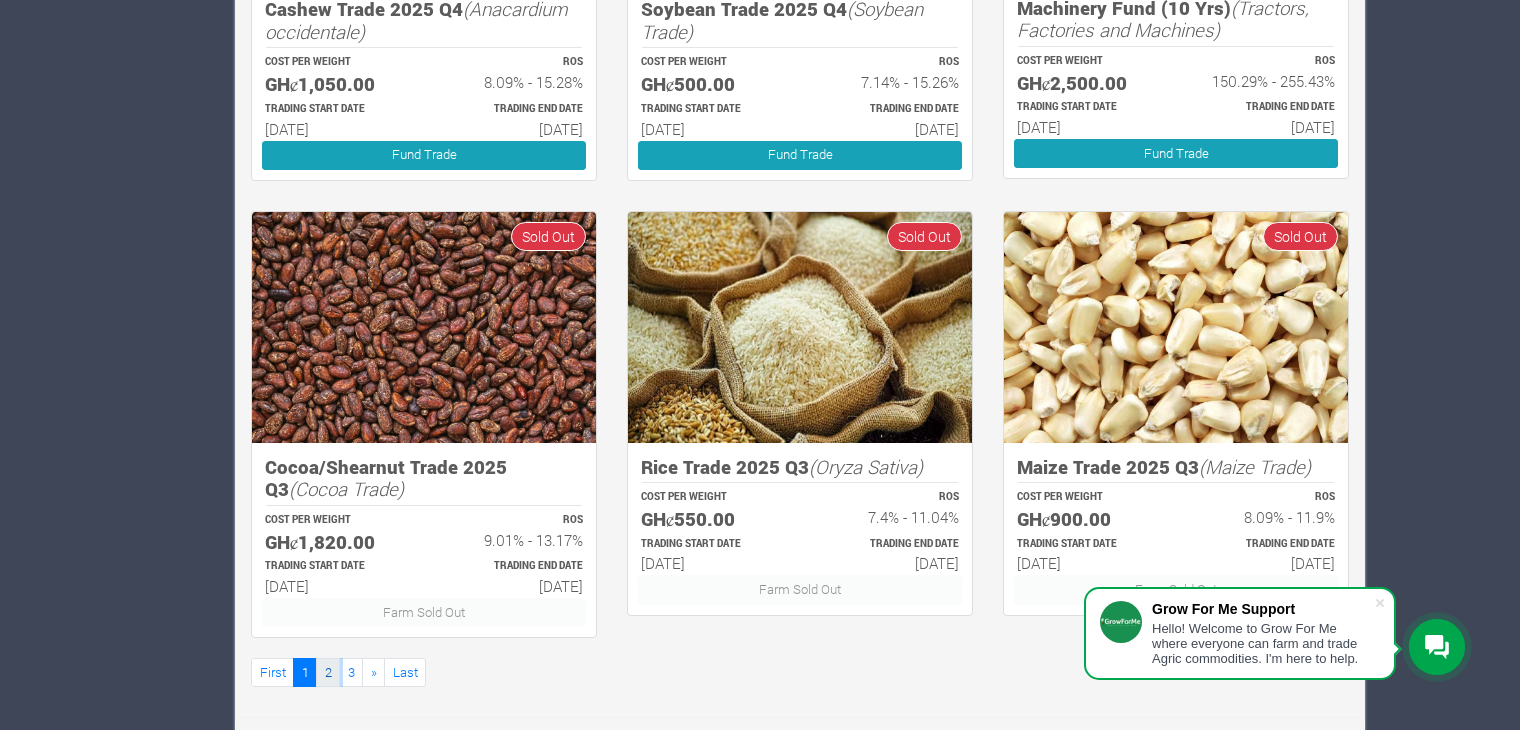click on "2" at bounding box center (328, 672) 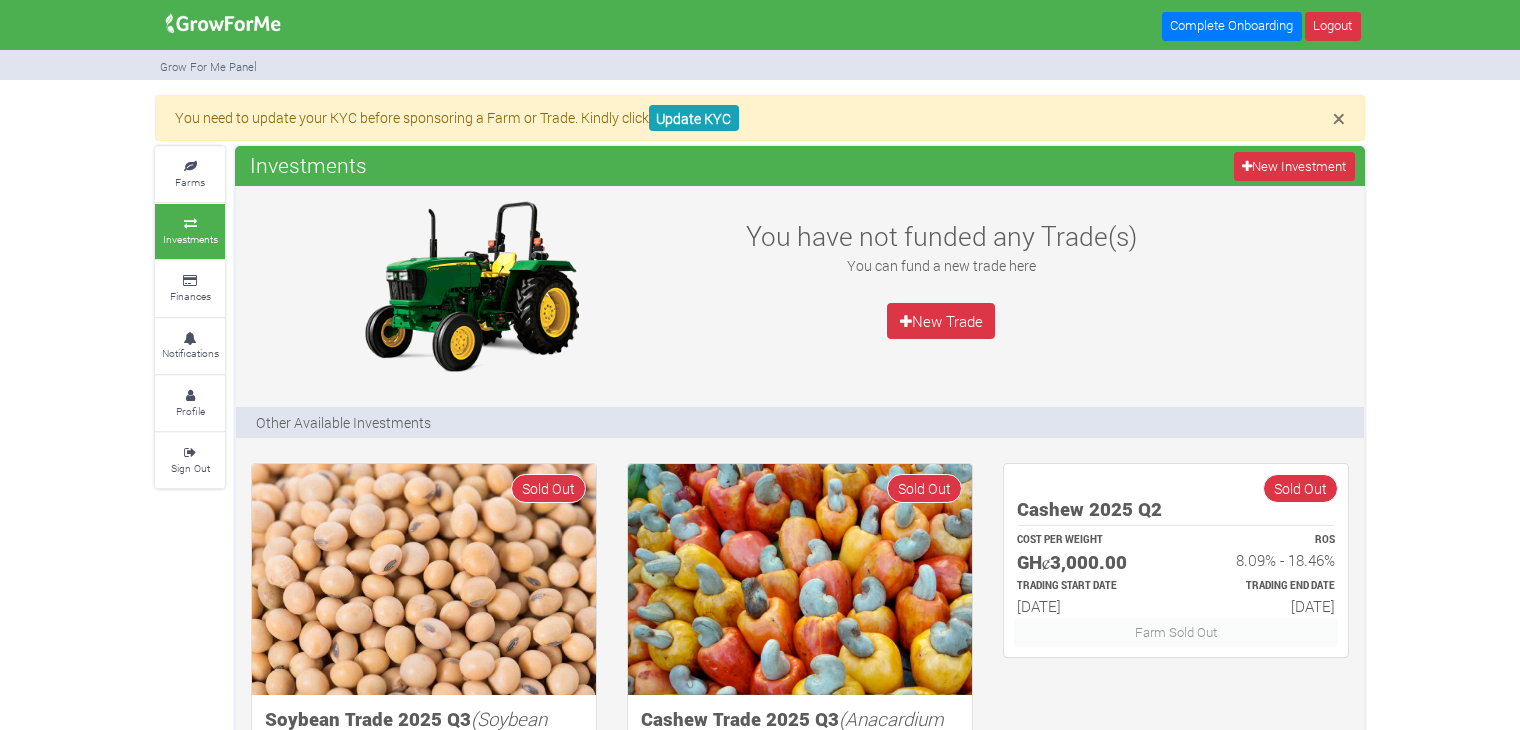 scroll, scrollTop: 0, scrollLeft: 0, axis: both 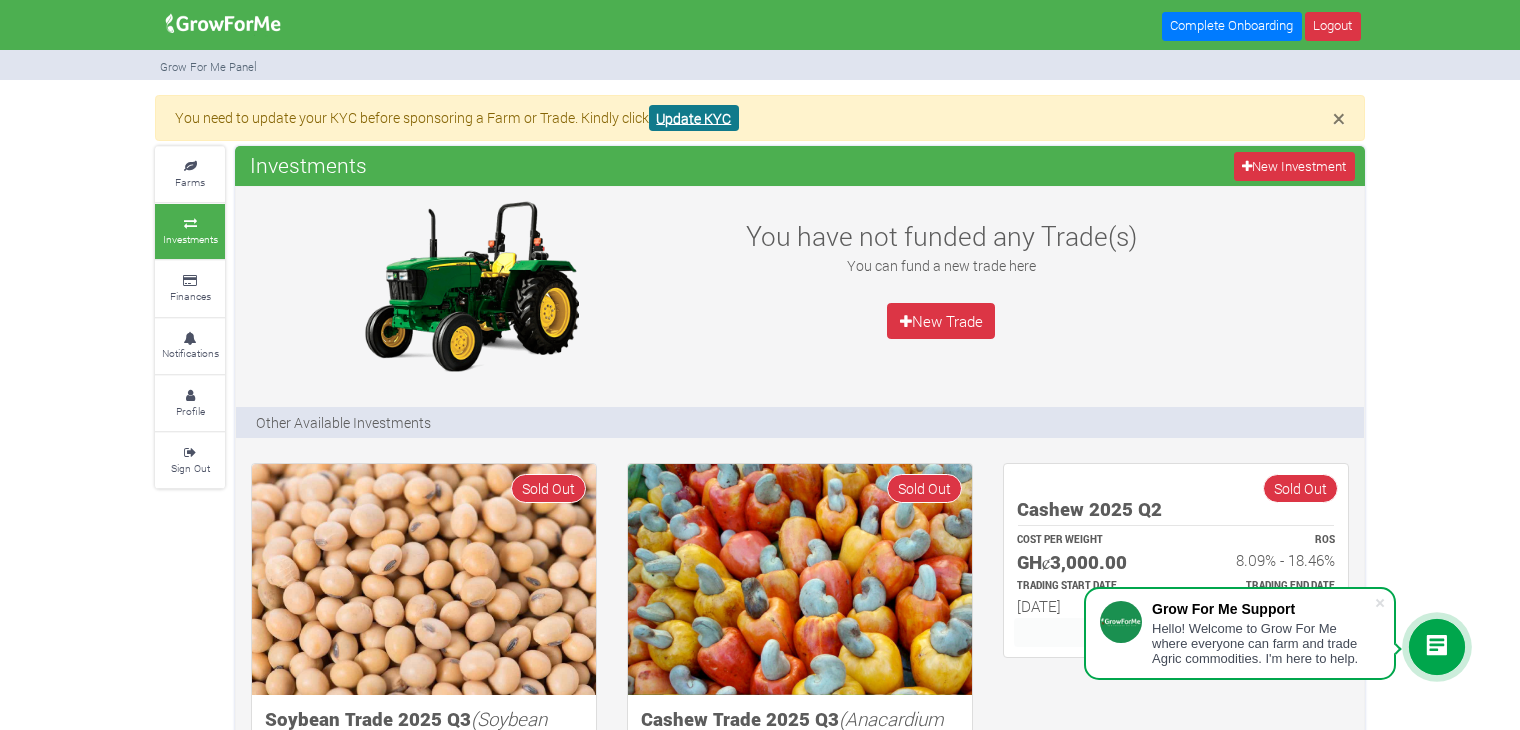 click on "Update KYC" at bounding box center (694, 118) 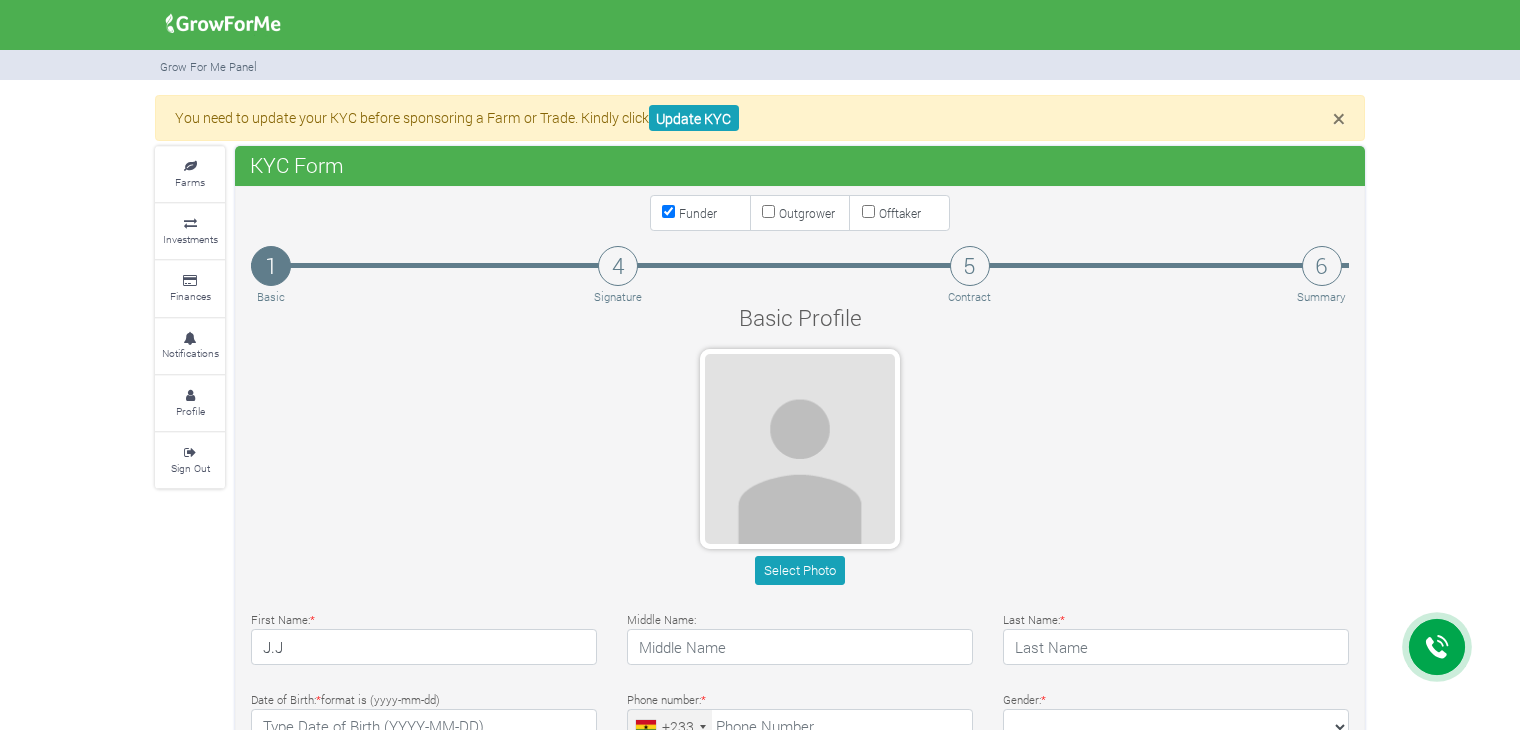 scroll, scrollTop: 0, scrollLeft: 0, axis: both 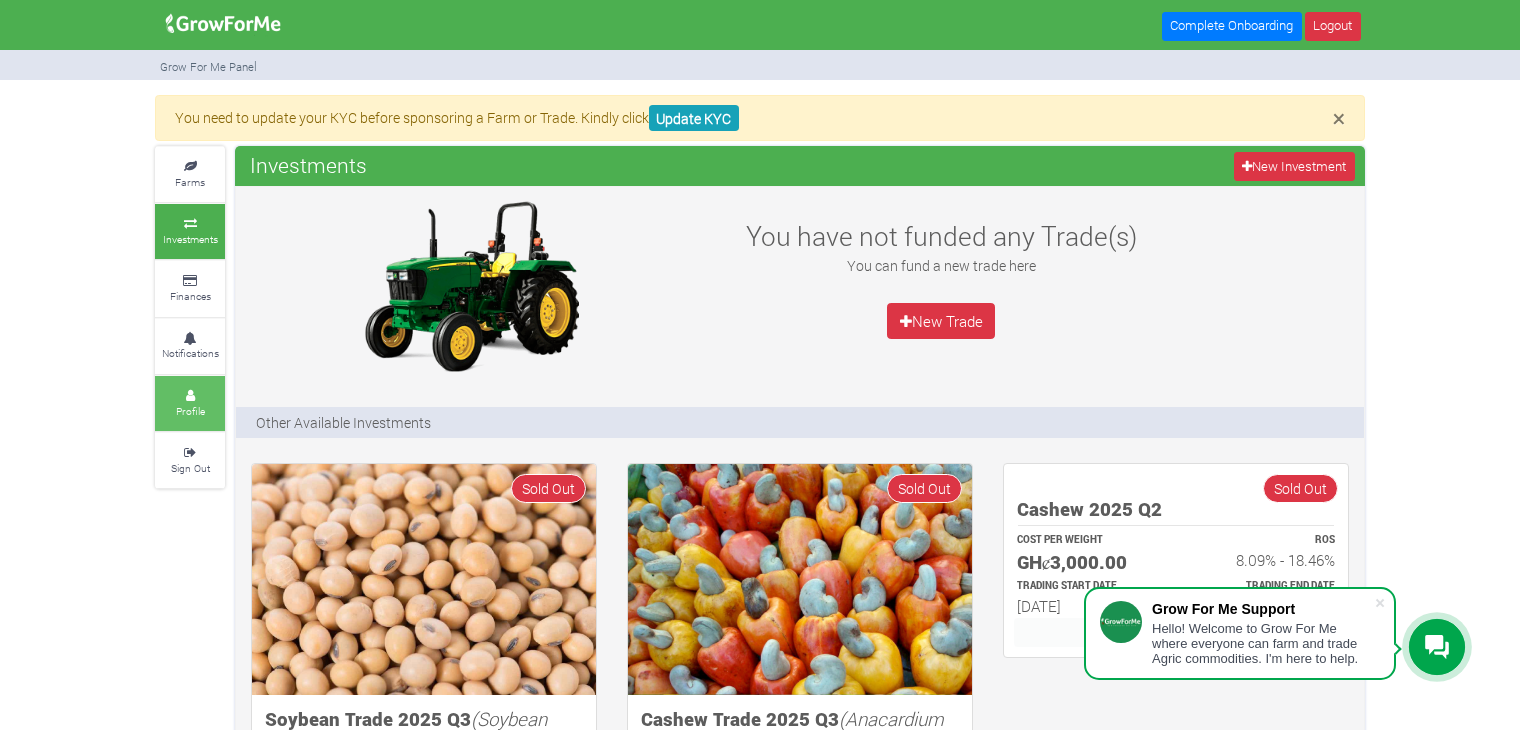 click on "Profile" at bounding box center (190, 403) 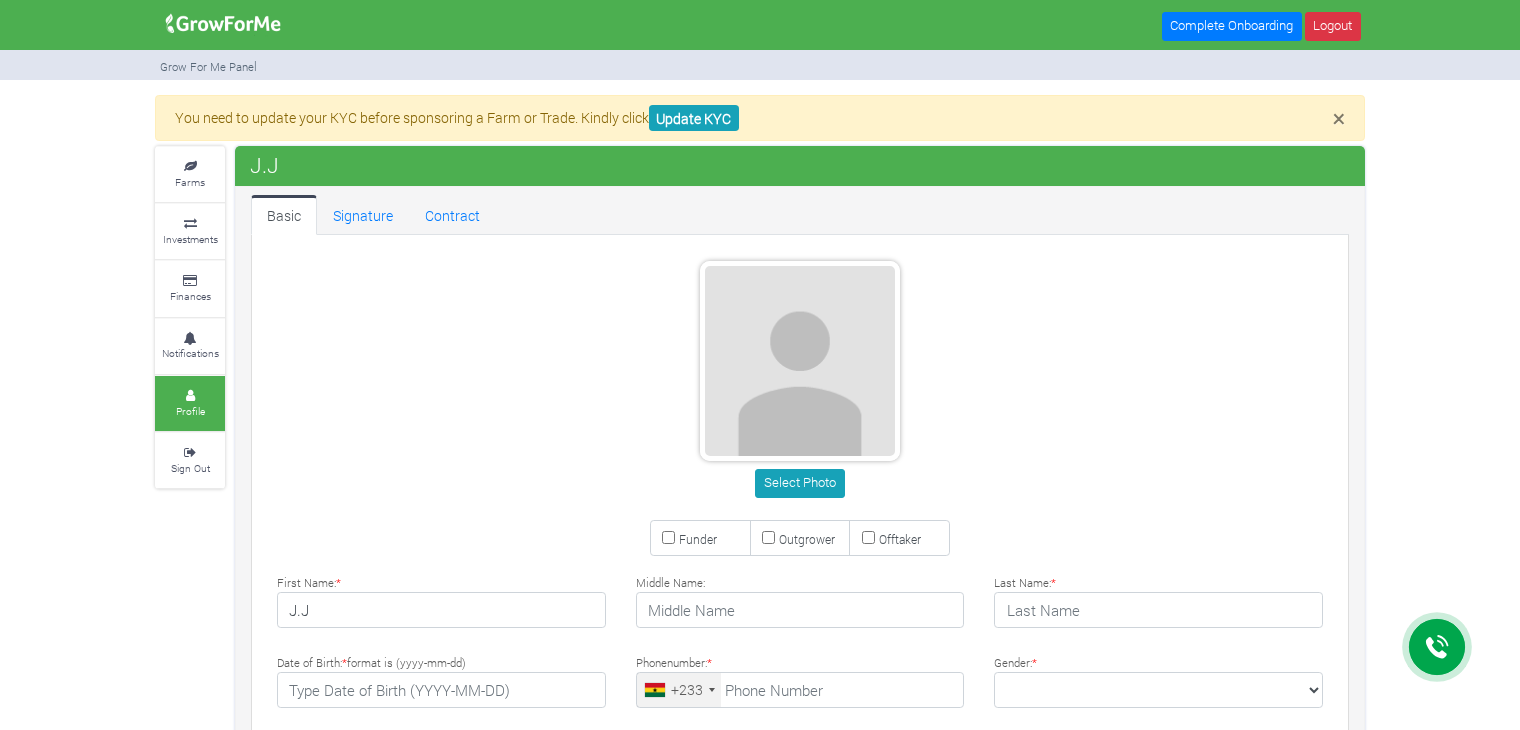 scroll, scrollTop: 0, scrollLeft: 0, axis: both 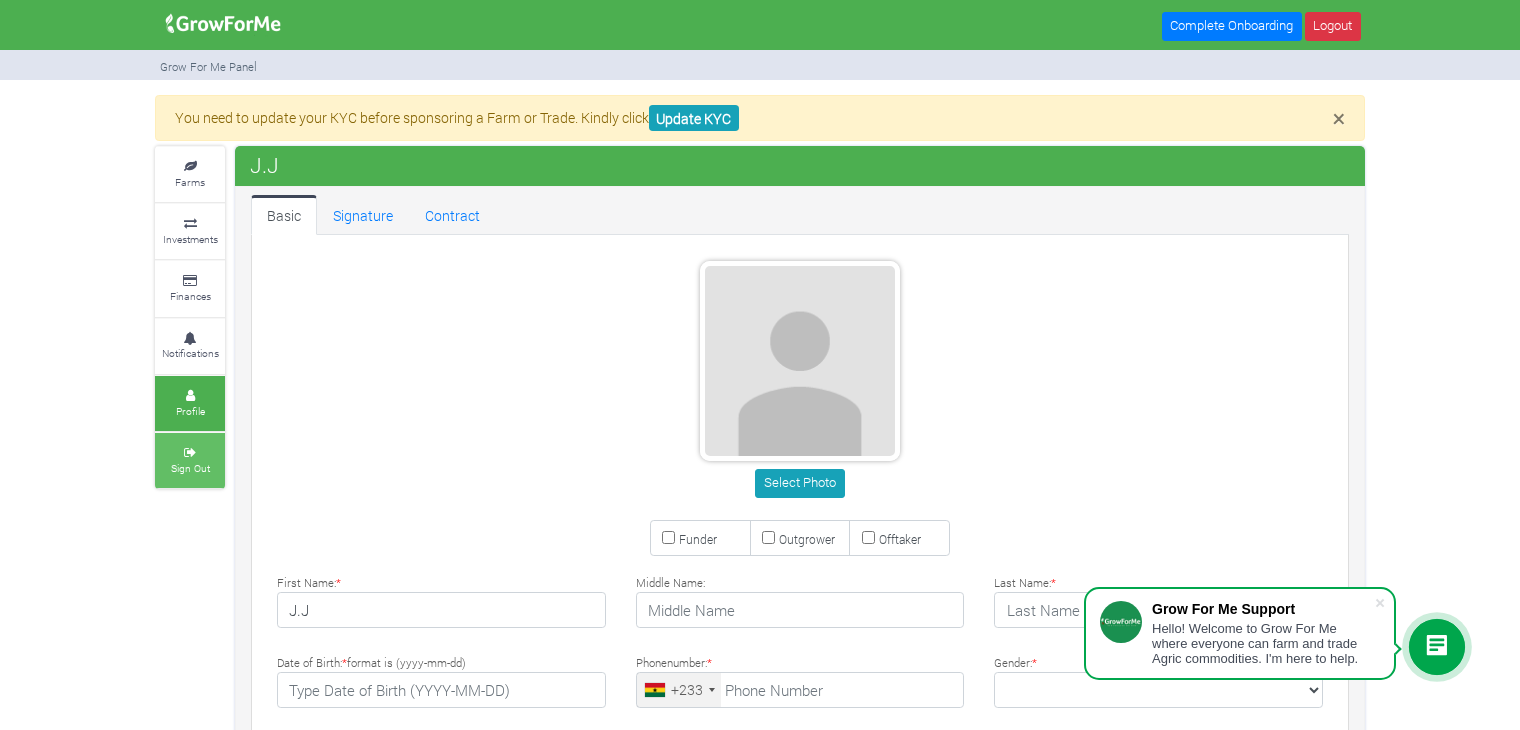click at bounding box center [190, 453] 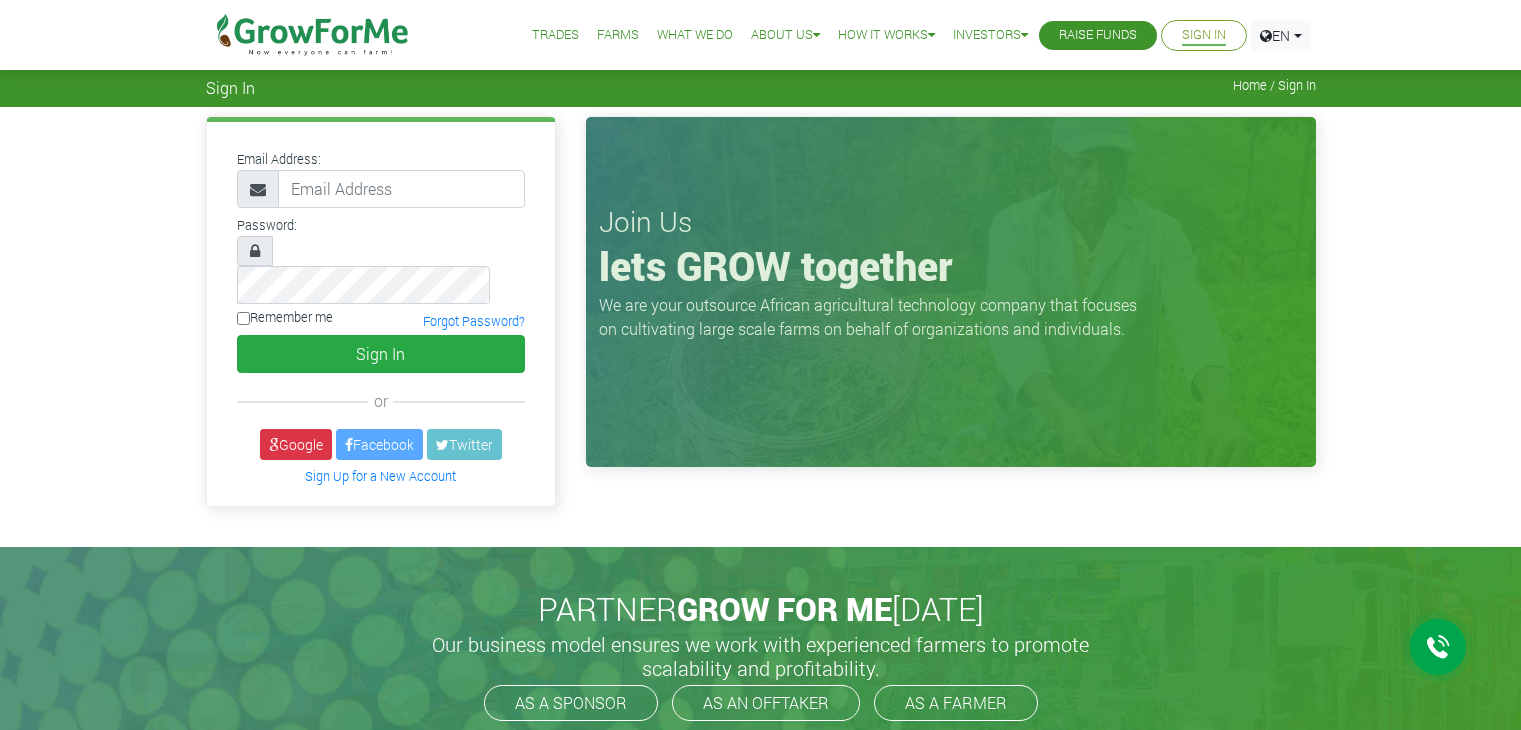 scroll, scrollTop: 0, scrollLeft: 0, axis: both 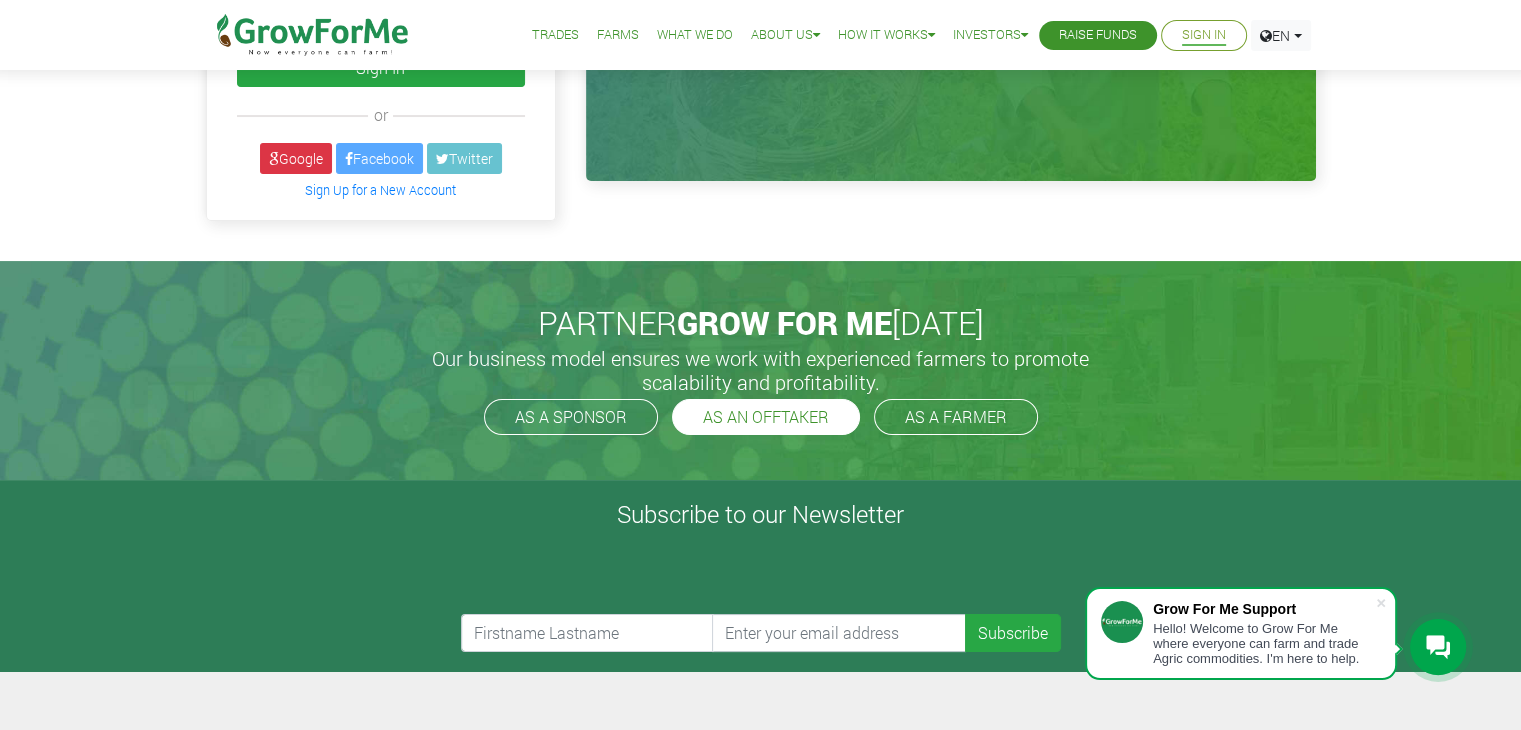 click on "AS AN OFFTAKER" at bounding box center (766, 417) 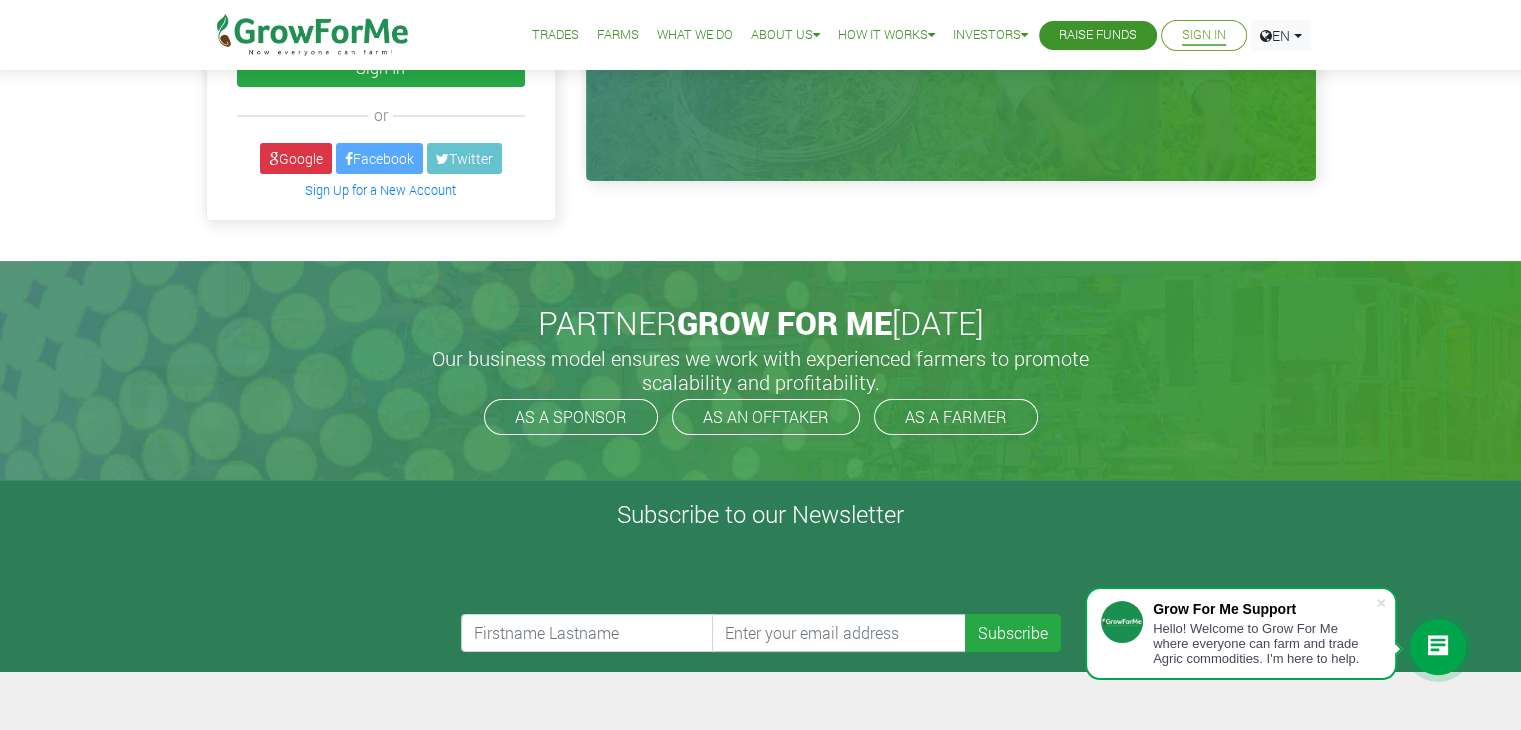 click on "Subscribe to our Newsletter
Subscribe" at bounding box center [760, 576] 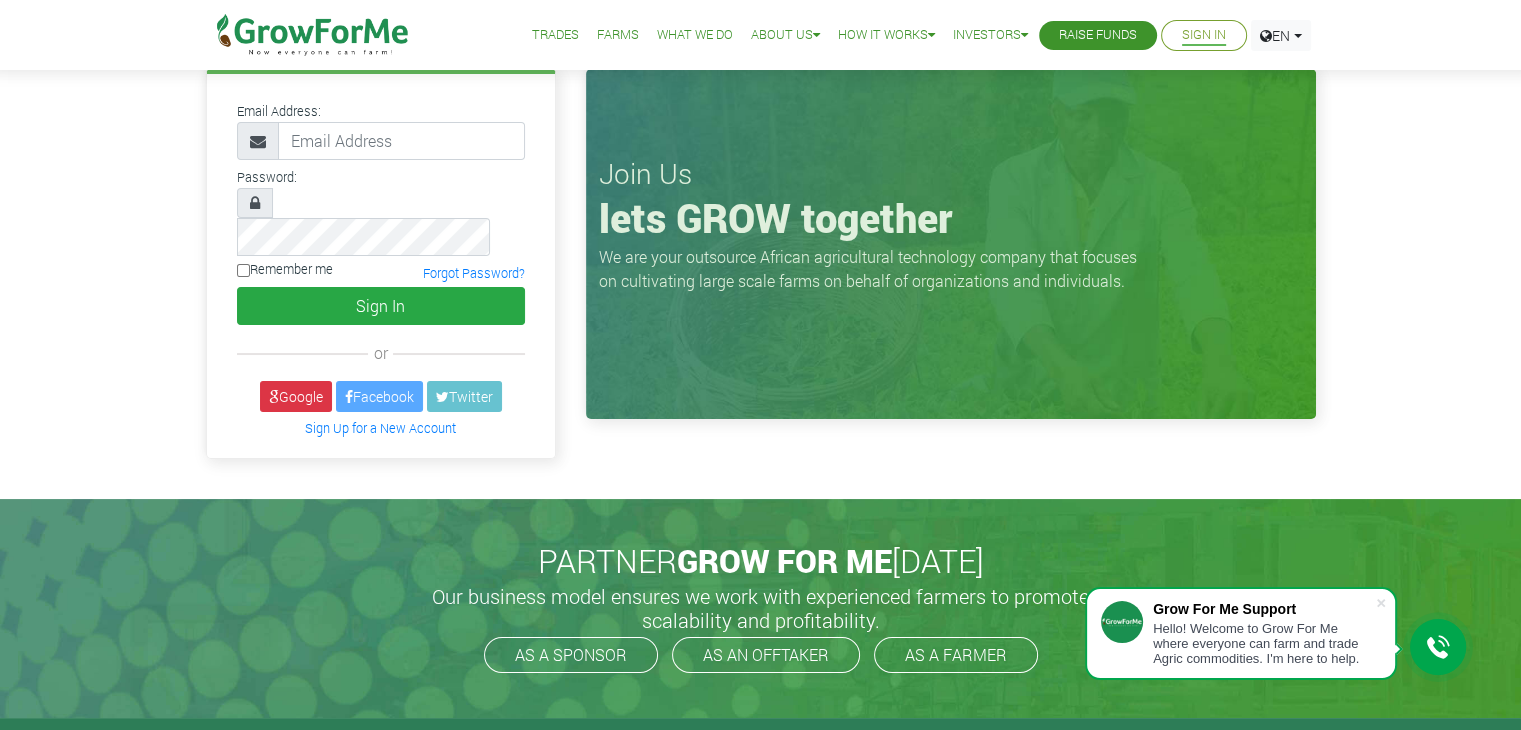 scroll, scrollTop: 0, scrollLeft: 0, axis: both 